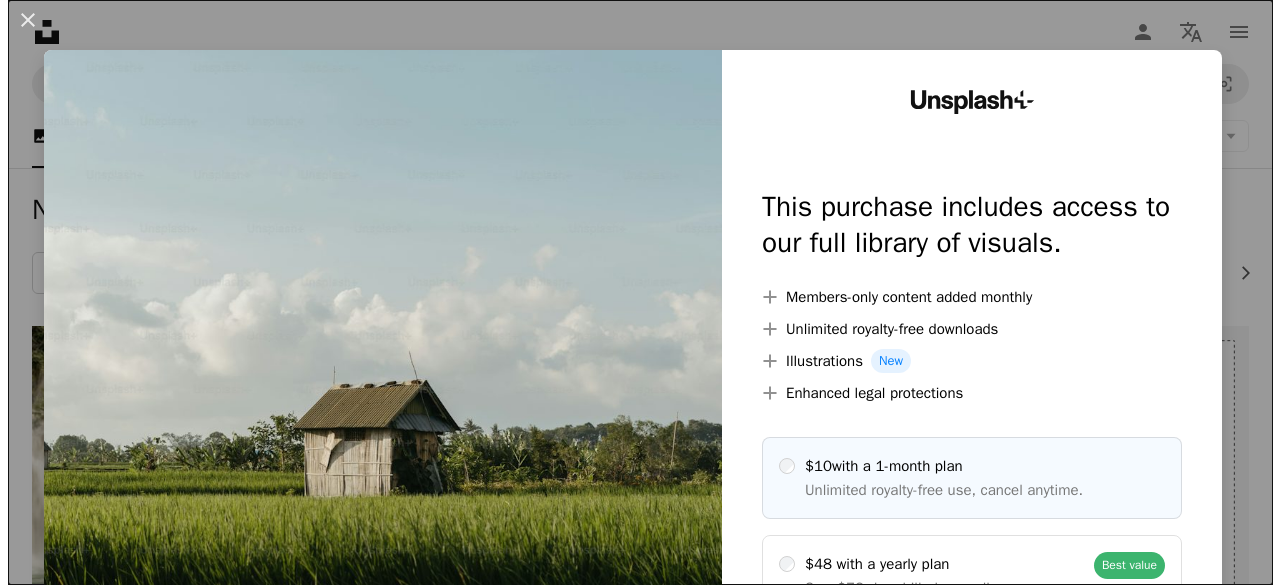scroll, scrollTop: 6044, scrollLeft: 0, axis: vertical 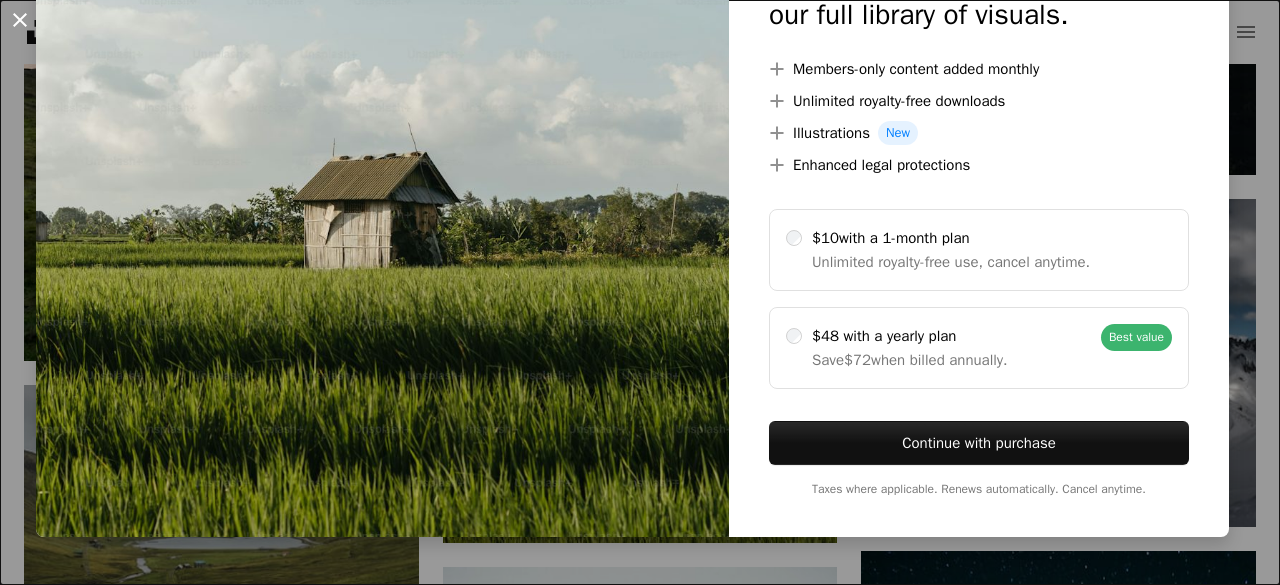 click on "An X shape" at bounding box center [20, 20] 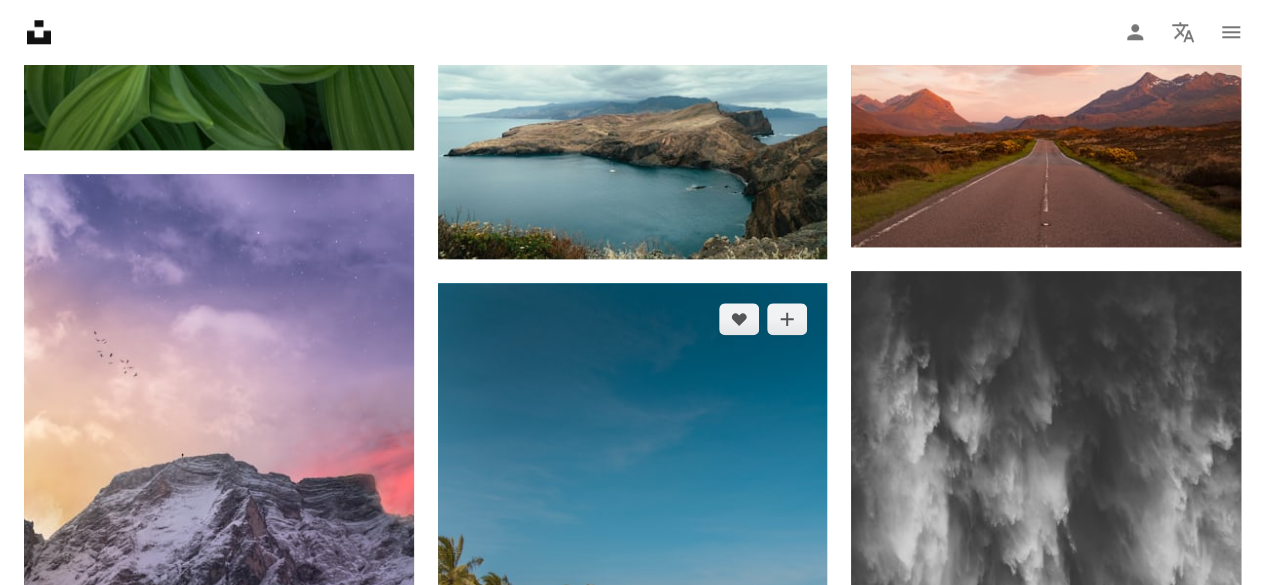 scroll, scrollTop: 8944, scrollLeft: 0, axis: vertical 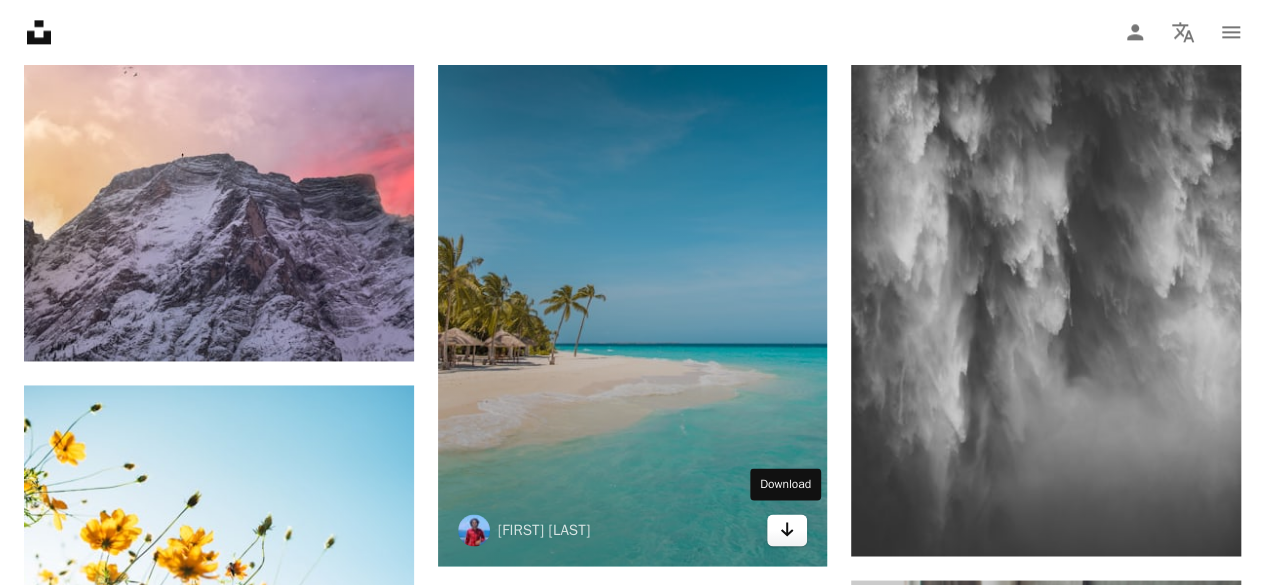 click on "Arrow pointing down" 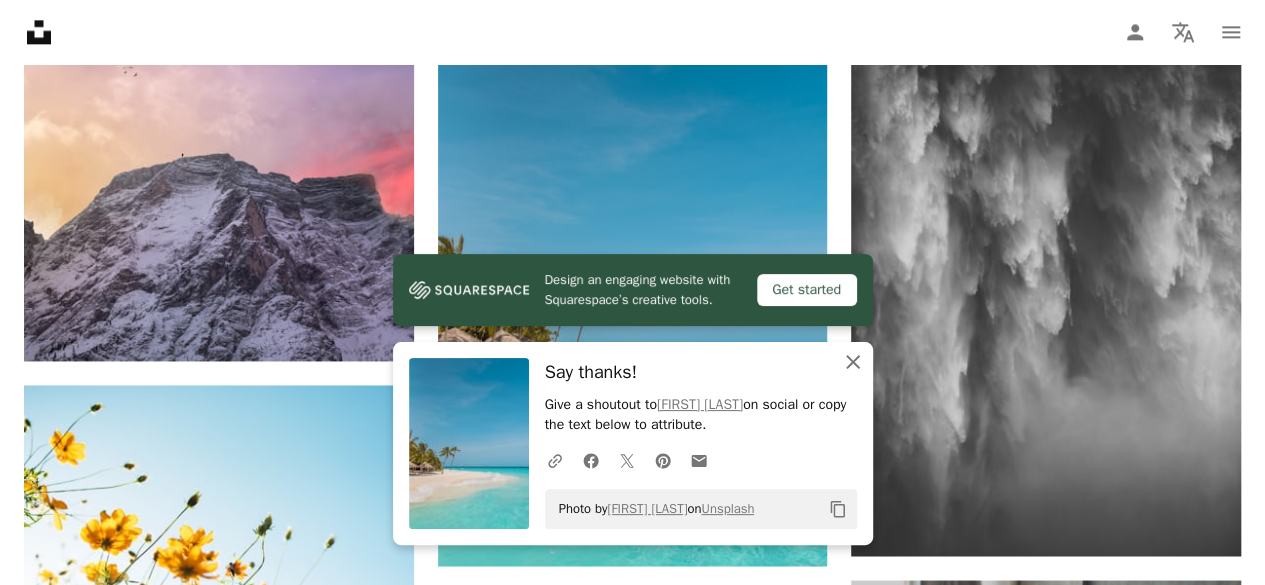 click on "An X shape" 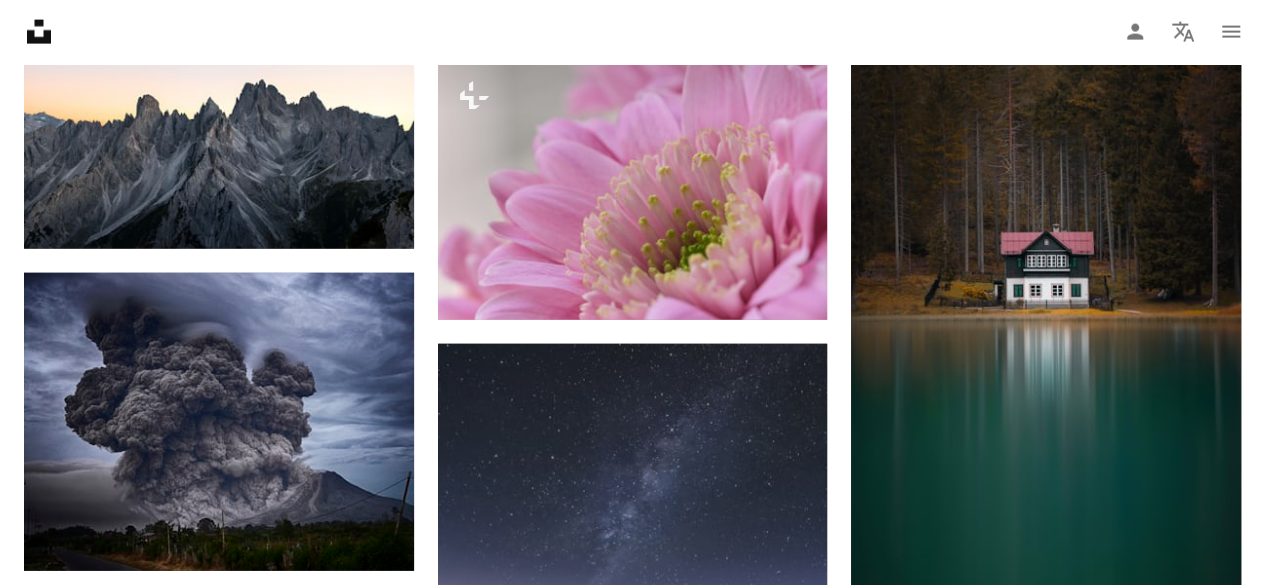 scroll, scrollTop: 13744, scrollLeft: 0, axis: vertical 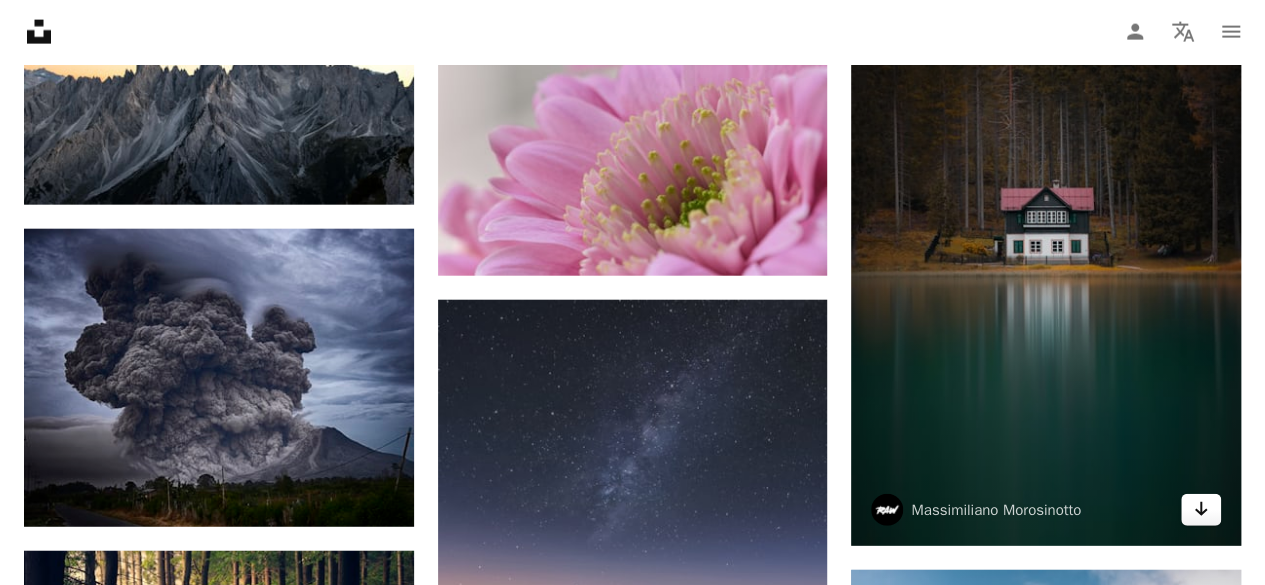 click on "Arrow pointing down" at bounding box center (1201, 510) 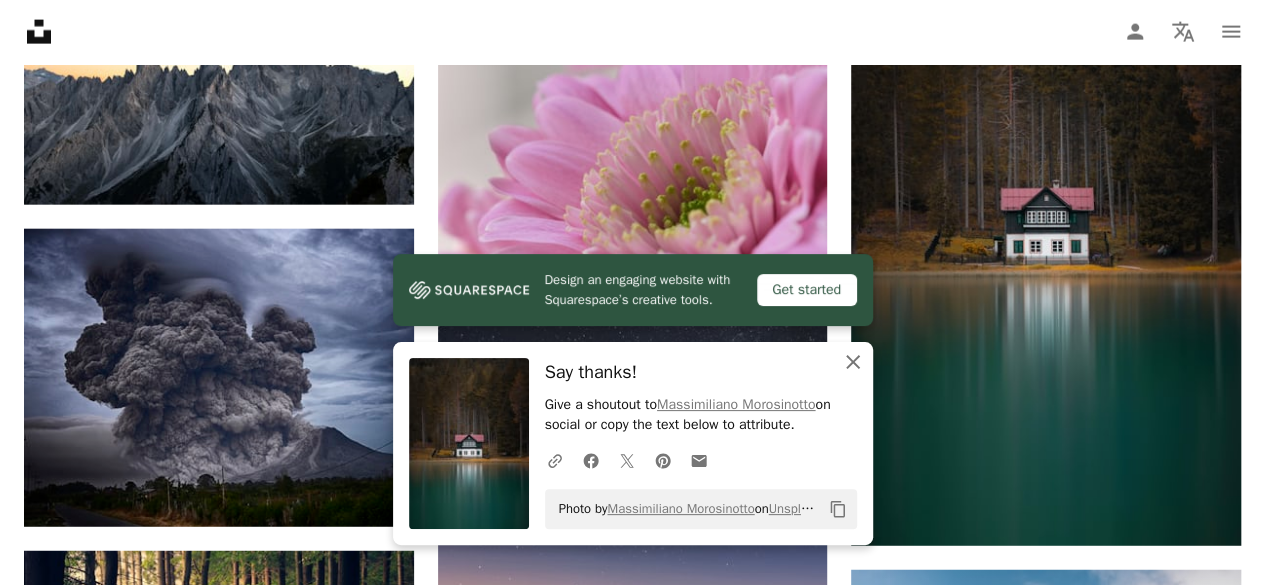 click on "An X shape" 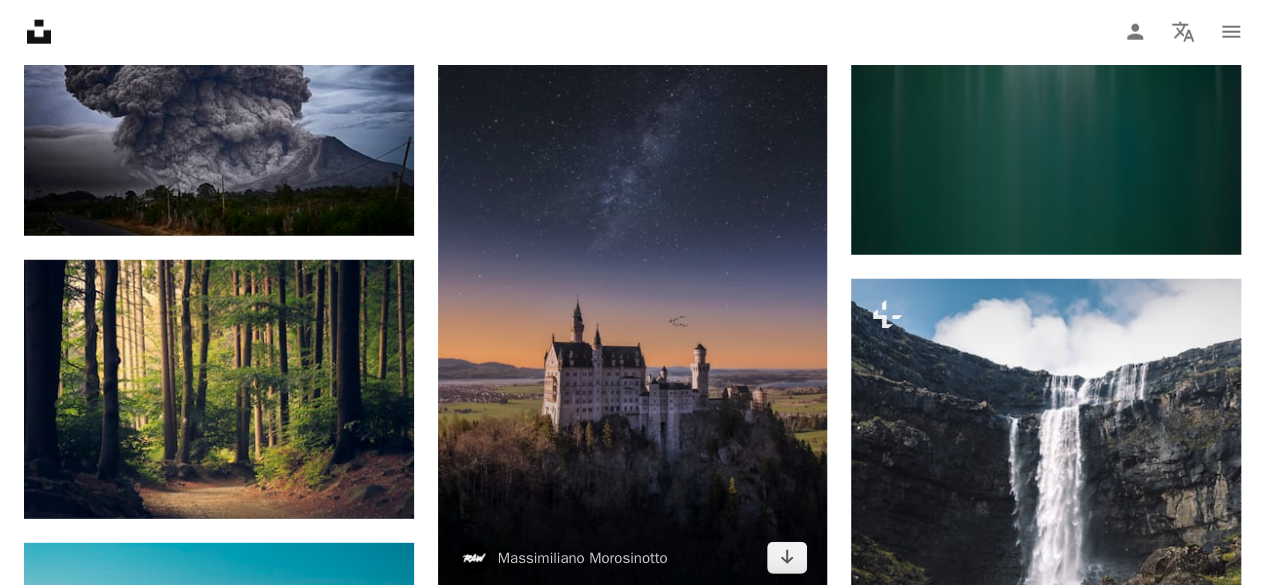 scroll, scrollTop: 14144, scrollLeft: 0, axis: vertical 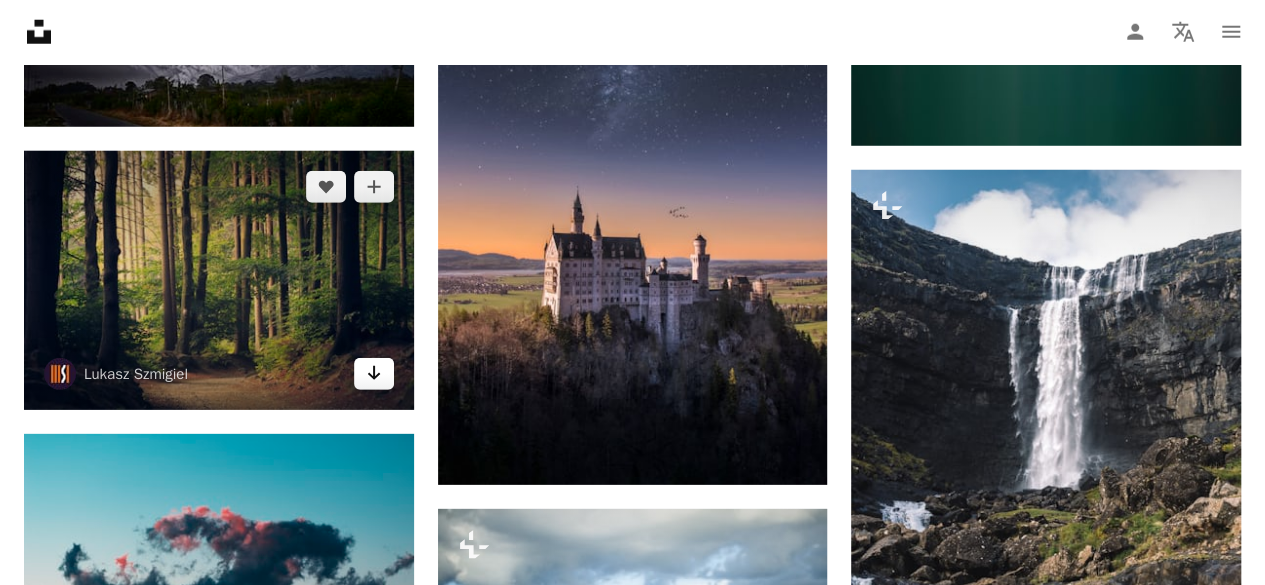click on "Arrow pointing down" at bounding box center [374, 374] 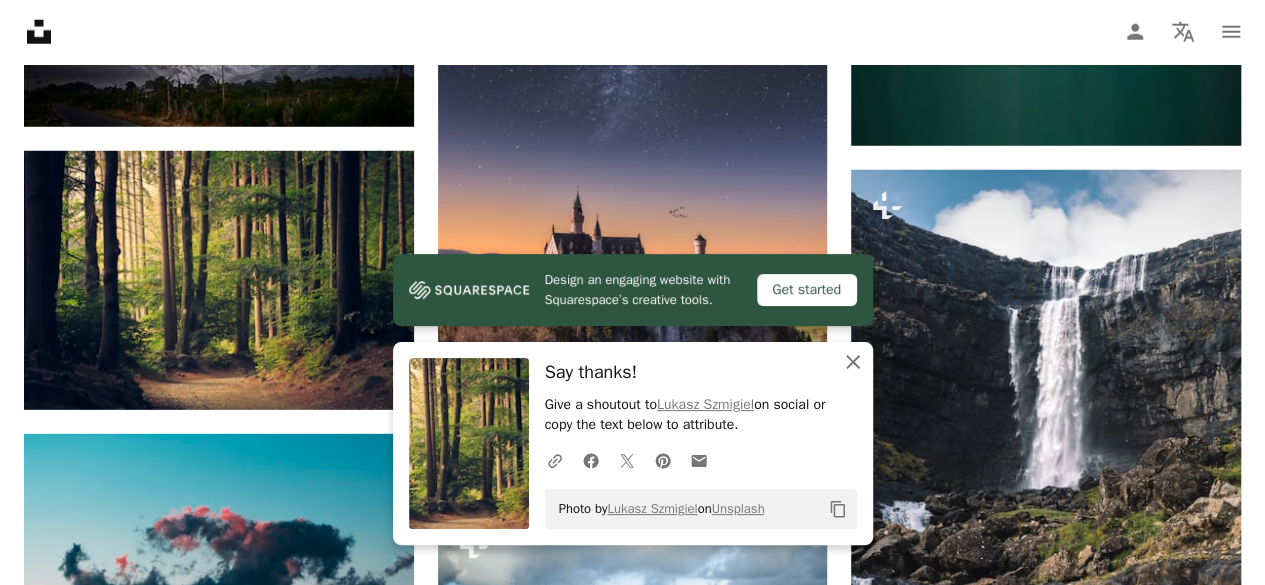 click on "An X shape" 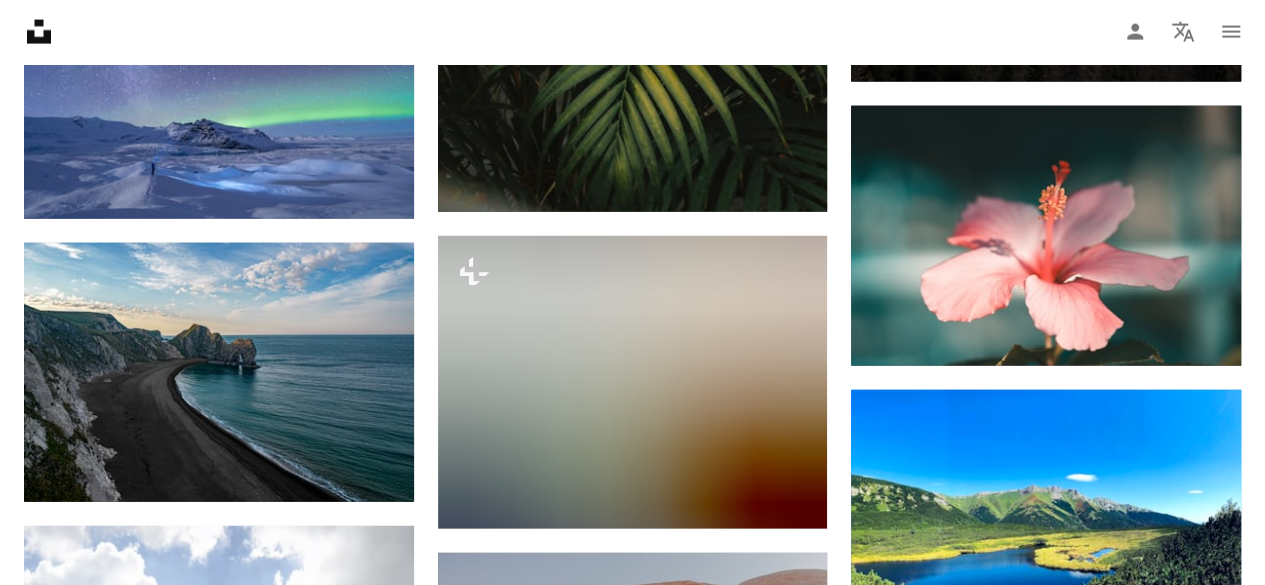 scroll, scrollTop: 17544, scrollLeft: 0, axis: vertical 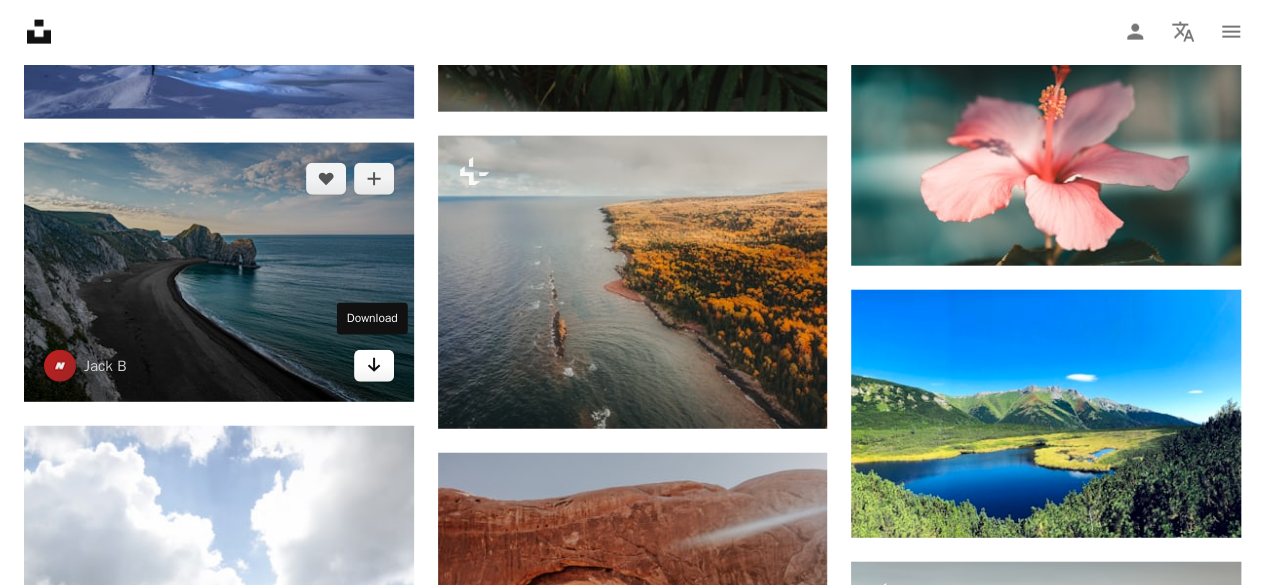 click on "Arrow pointing down" at bounding box center (374, 366) 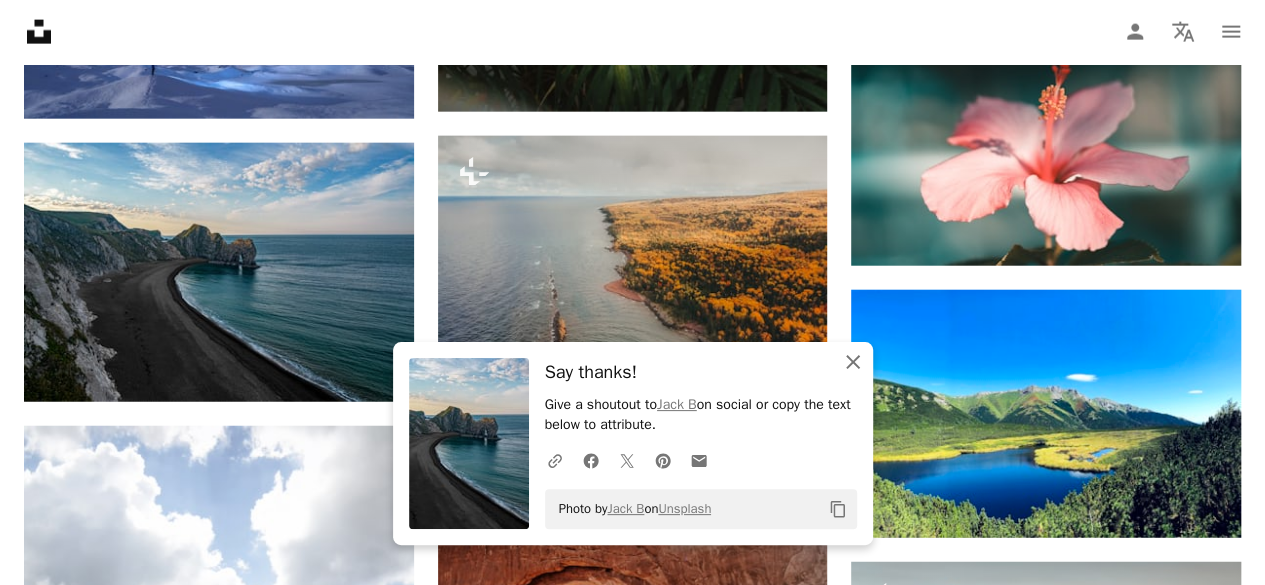 click on "An X shape" 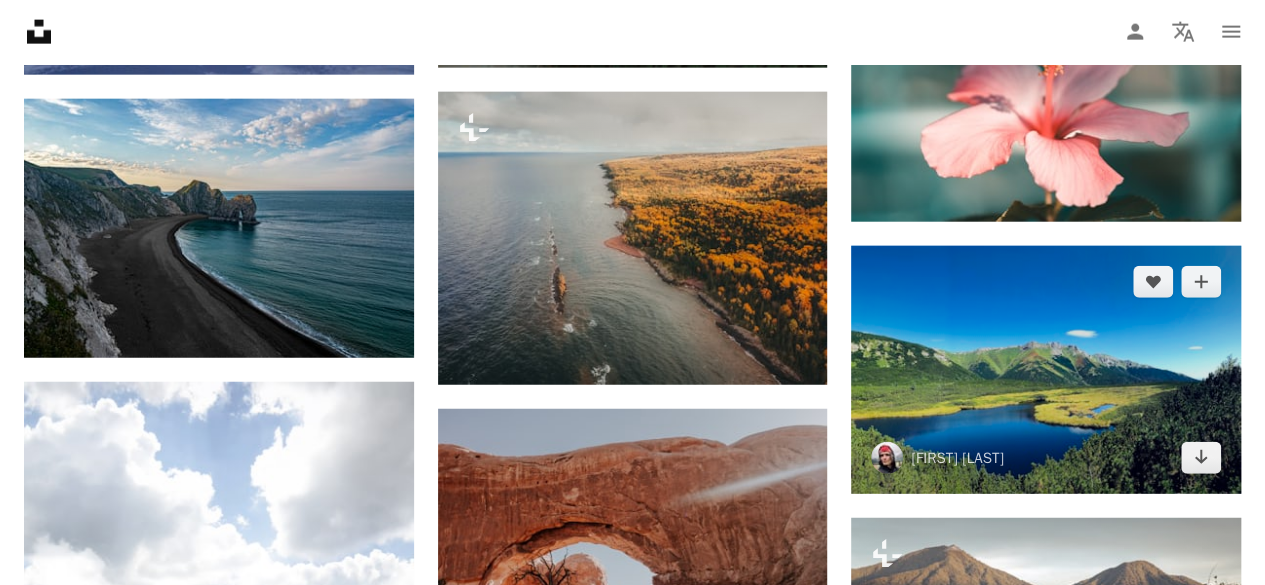 scroll, scrollTop: 17644, scrollLeft: 0, axis: vertical 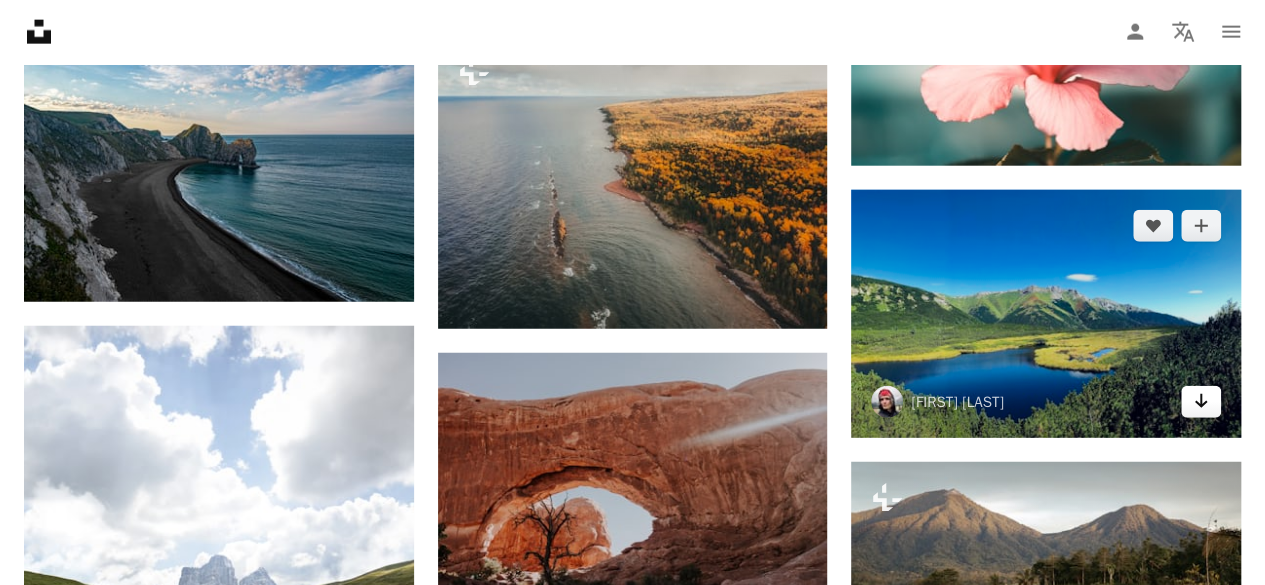 click on "Arrow pointing down" 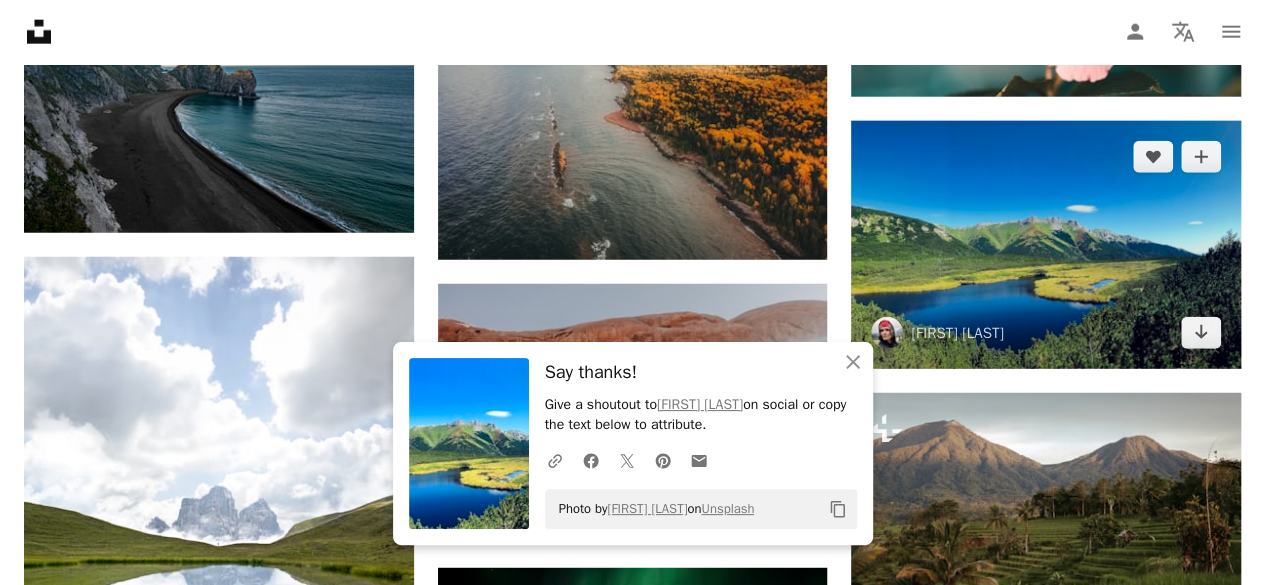 scroll, scrollTop: 17744, scrollLeft: 0, axis: vertical 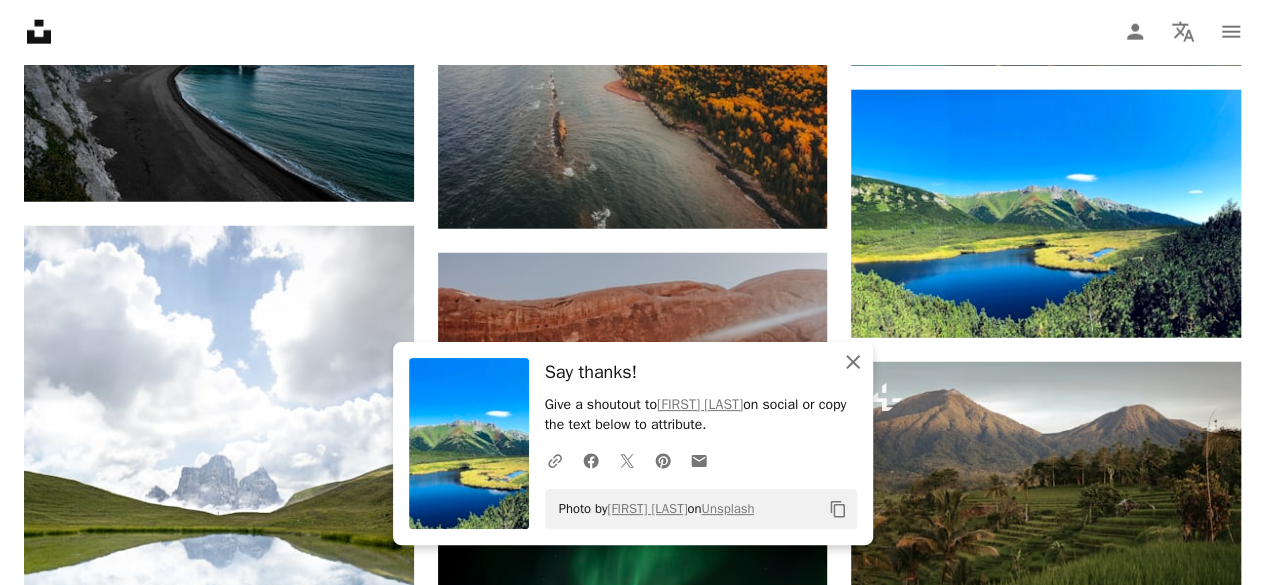 click on "An X shape" 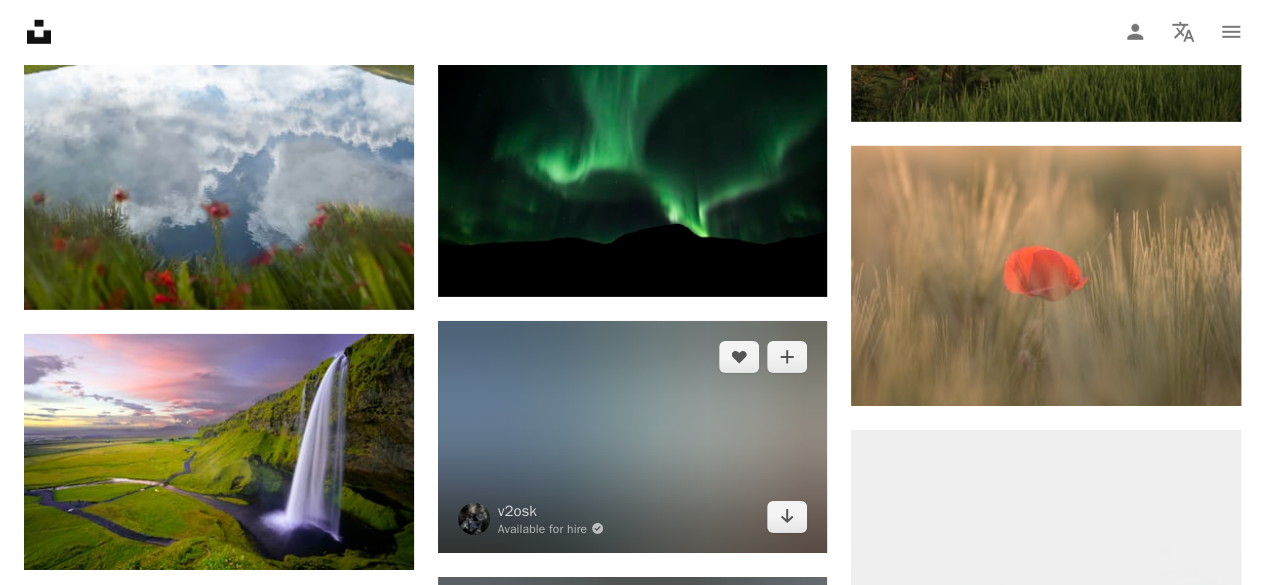 scroll, scrollTop: 18144, scrollLeft: 0, axis: vertical 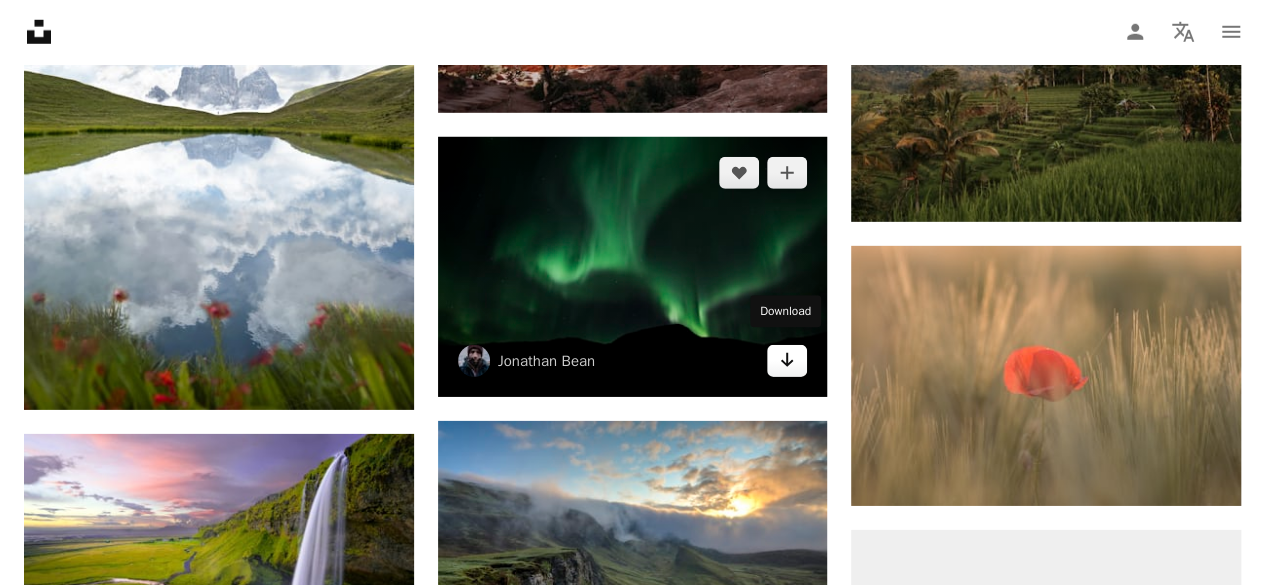click on "Arrow pointing down" at bounding box center [787, 361] 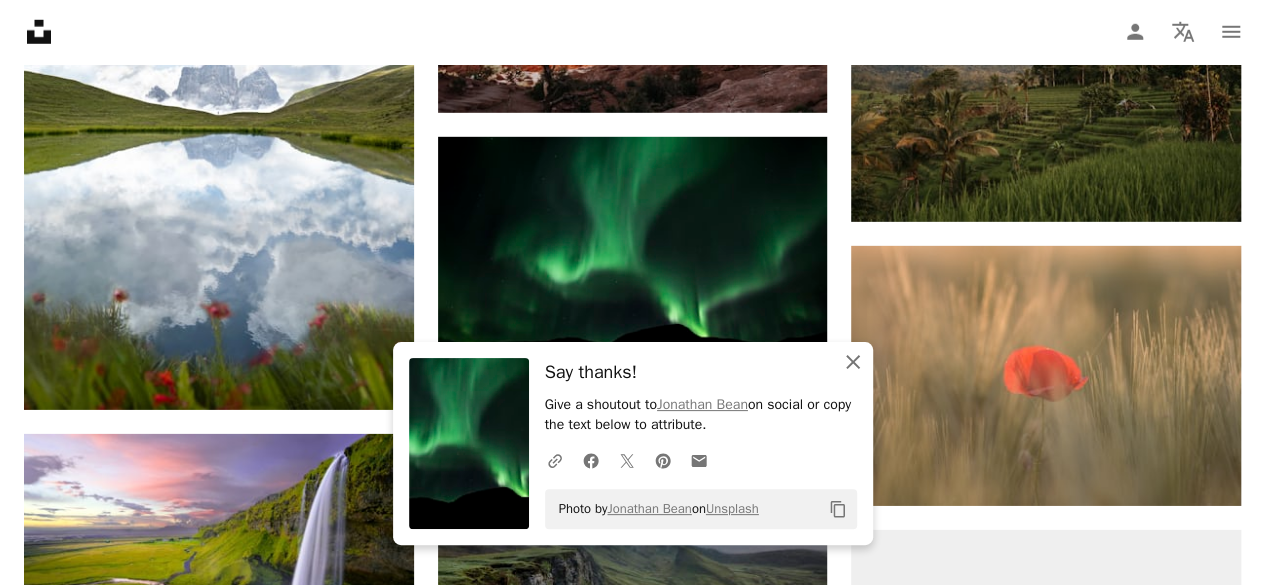 click on "An X shape" 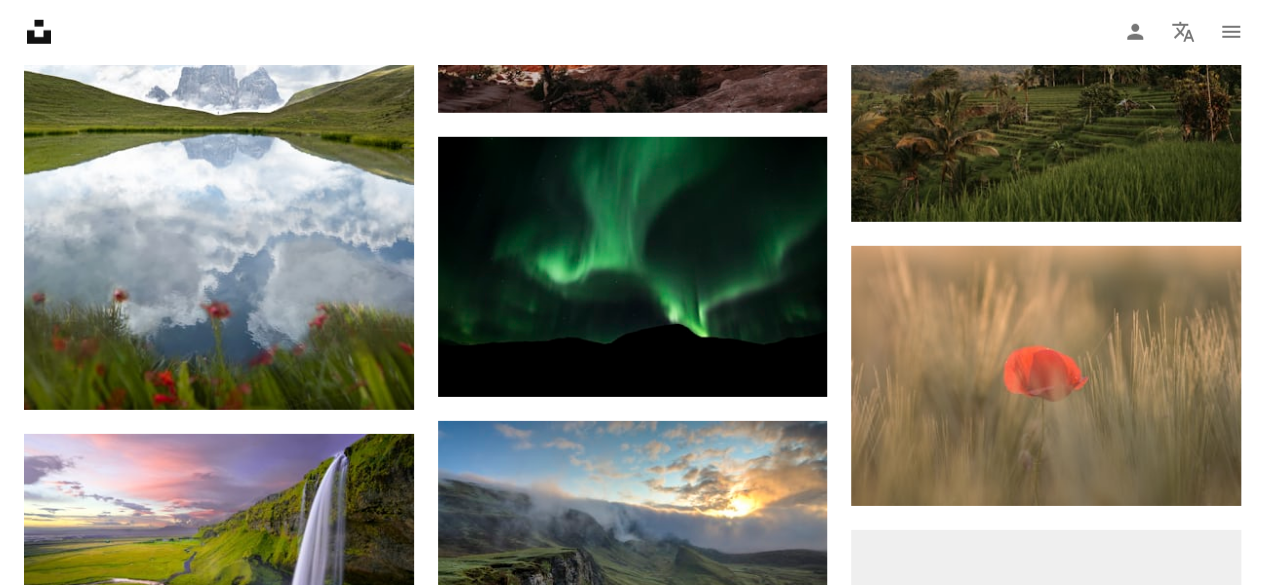 scroll, scrollTop: 18344, scrollLeft: 0, axis: vertical 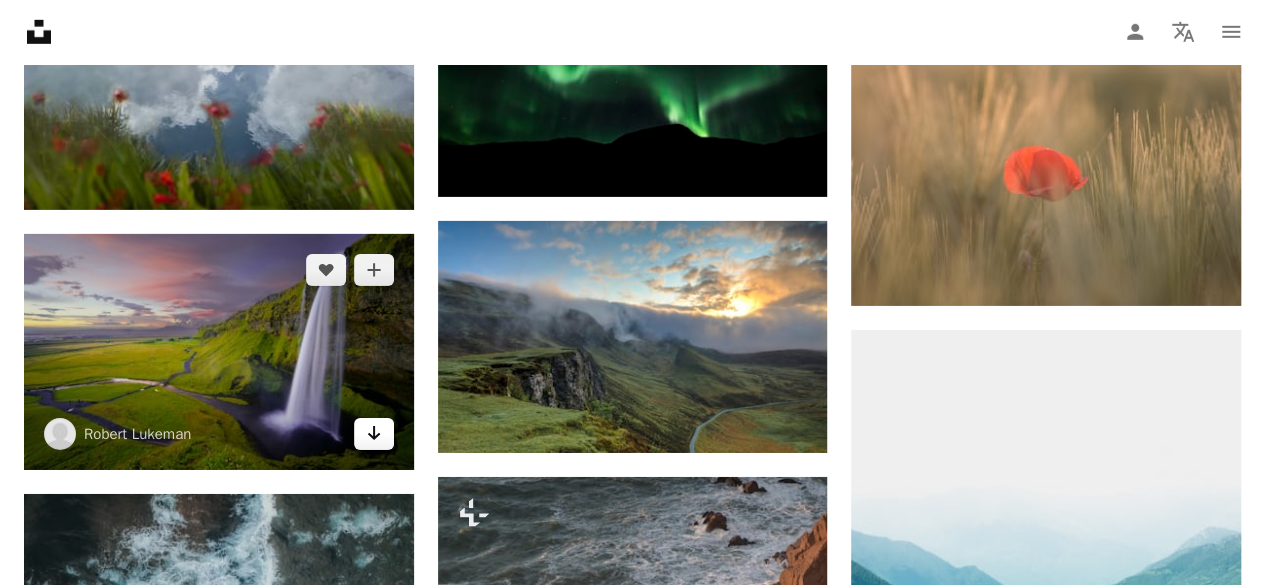 click on "Arrow pointing down" at bounding box center (374, 434) 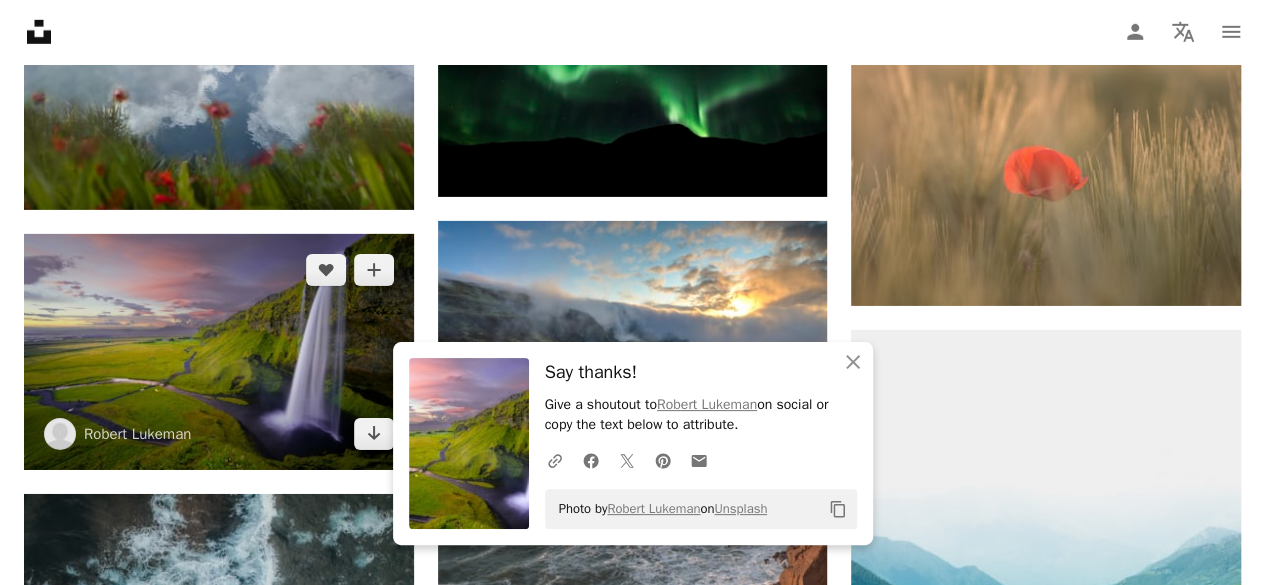 scroll, scrollTop: 18544, scrollLeft: 0, axis: vertical 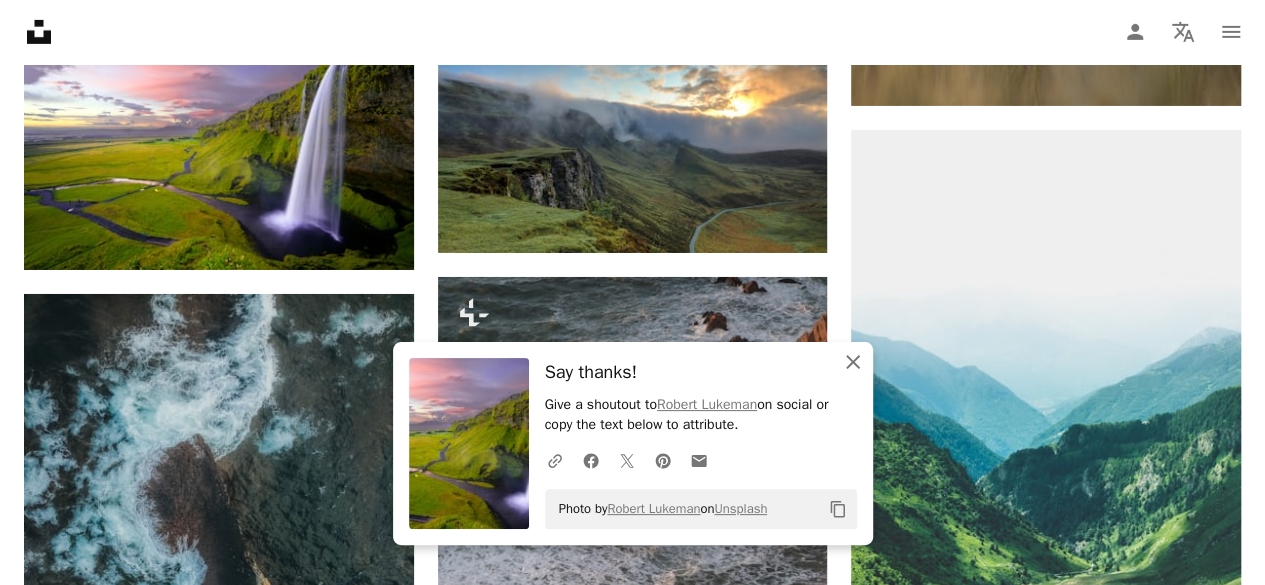 click on "An X shape" 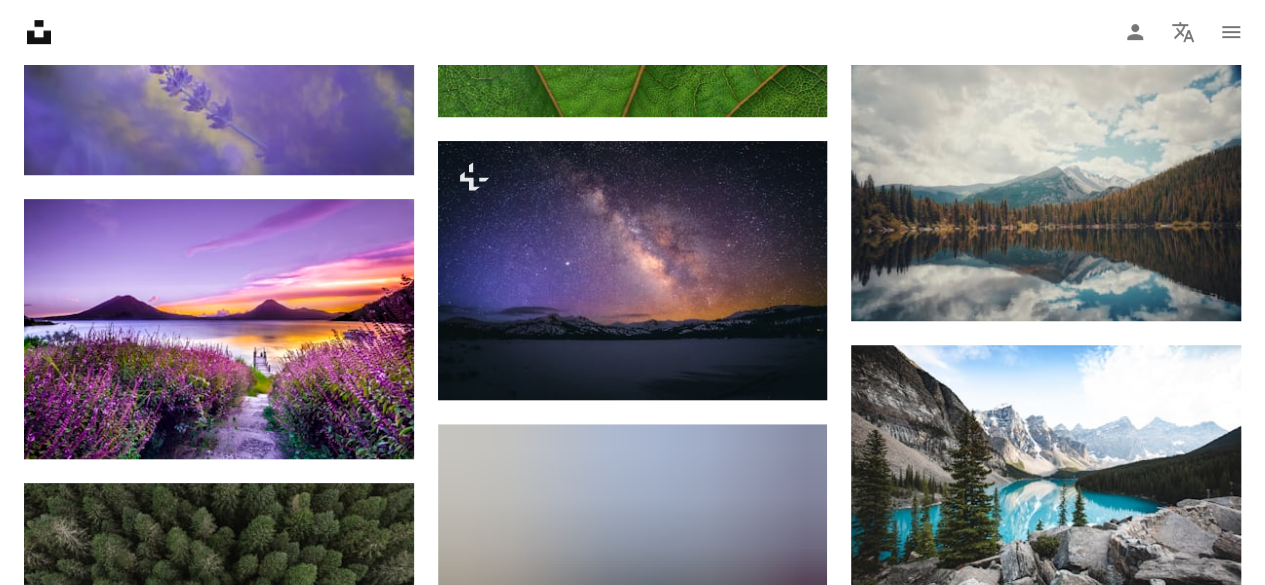 scroll, scrollTop: 19644, scrollLeft: 0, axis: vertical 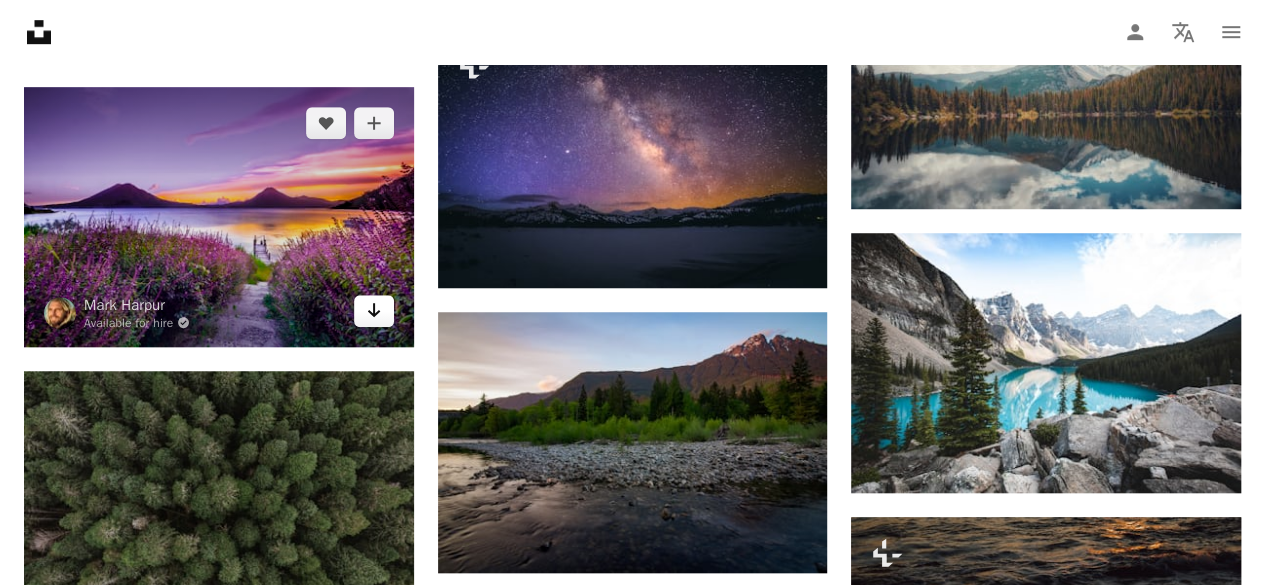 click on "Arrow pointing down" at bounding box center (374, 311) 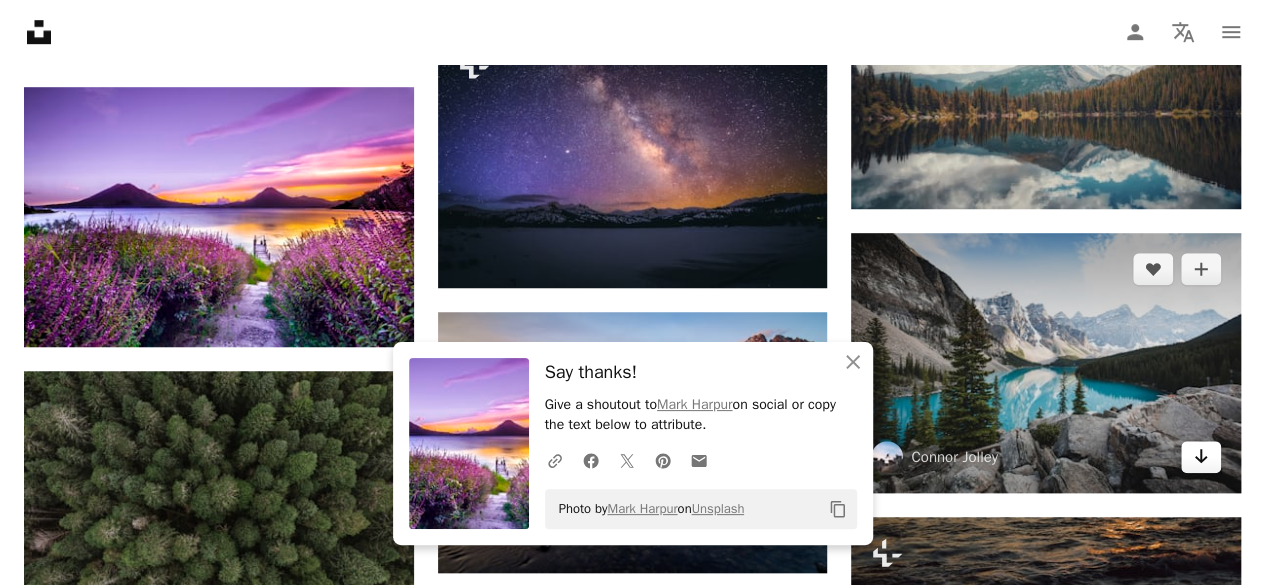click on "Arrow pointing down" 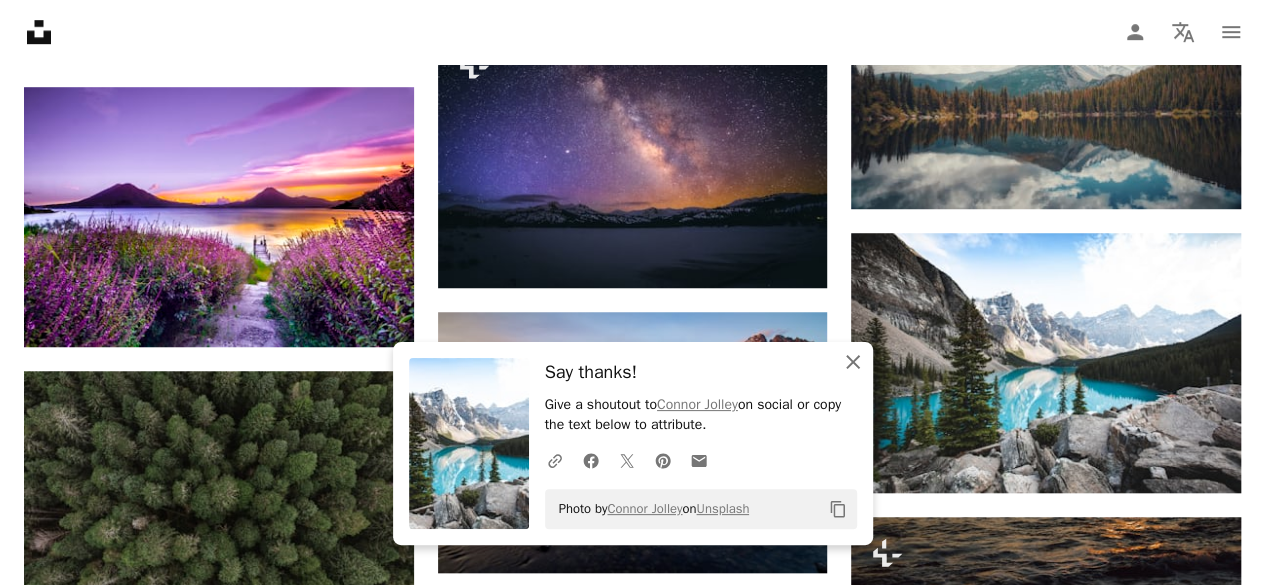 click on "An X shape" 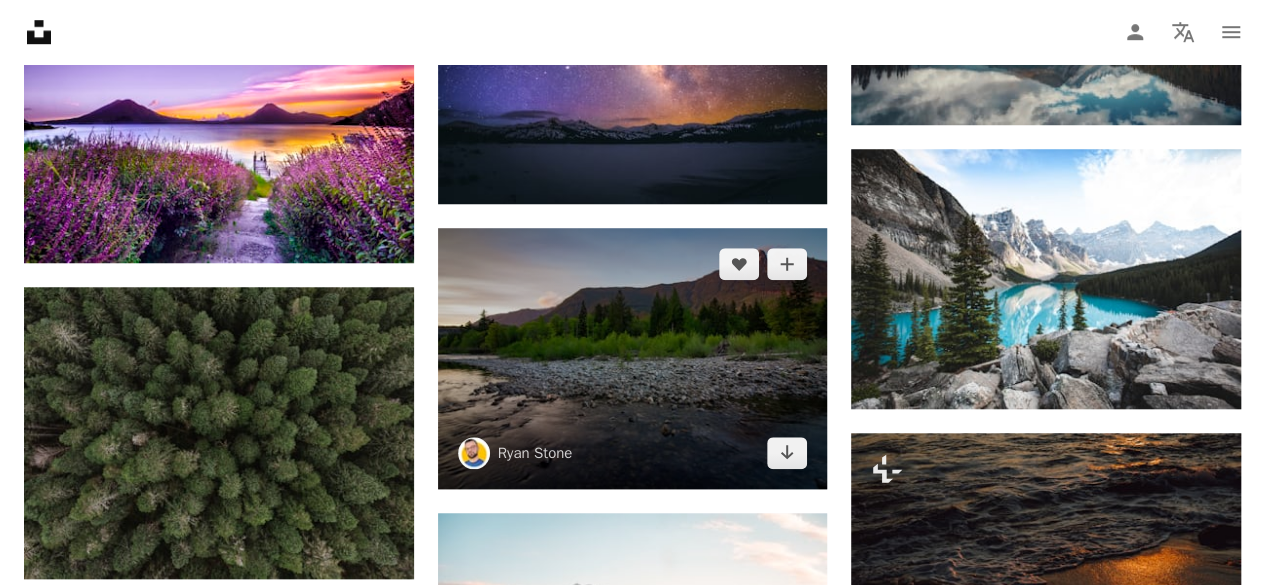 scroll, scrollTop: 19844, scrollLeft: 0, axis: vertical 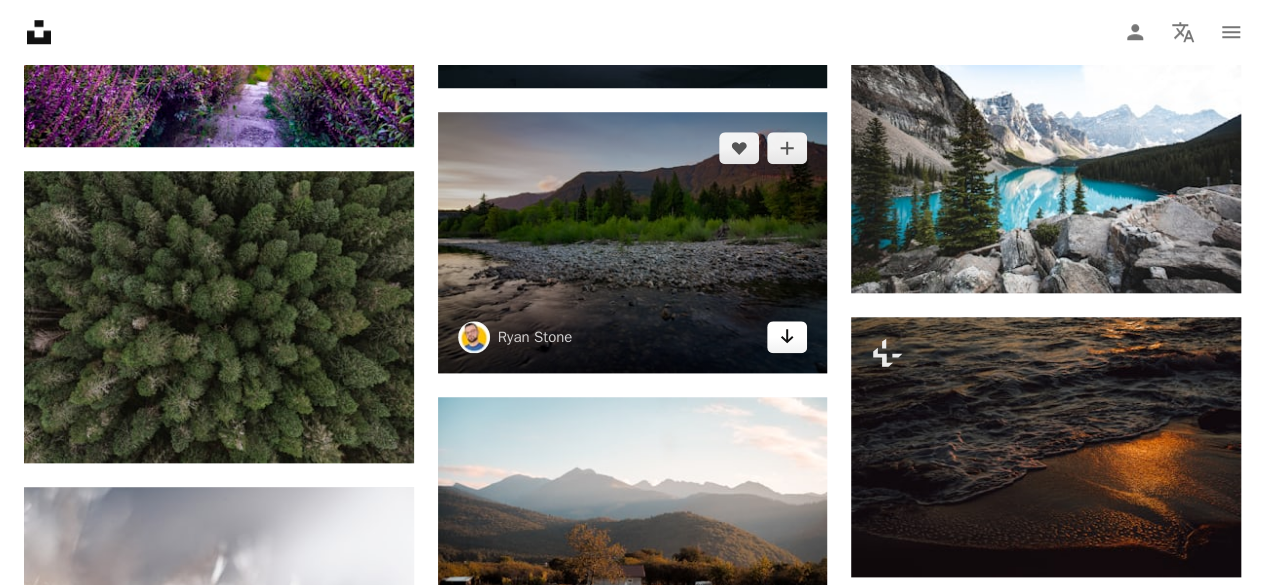 click on "Arrow pointing down" at bounding box center [787, 337] 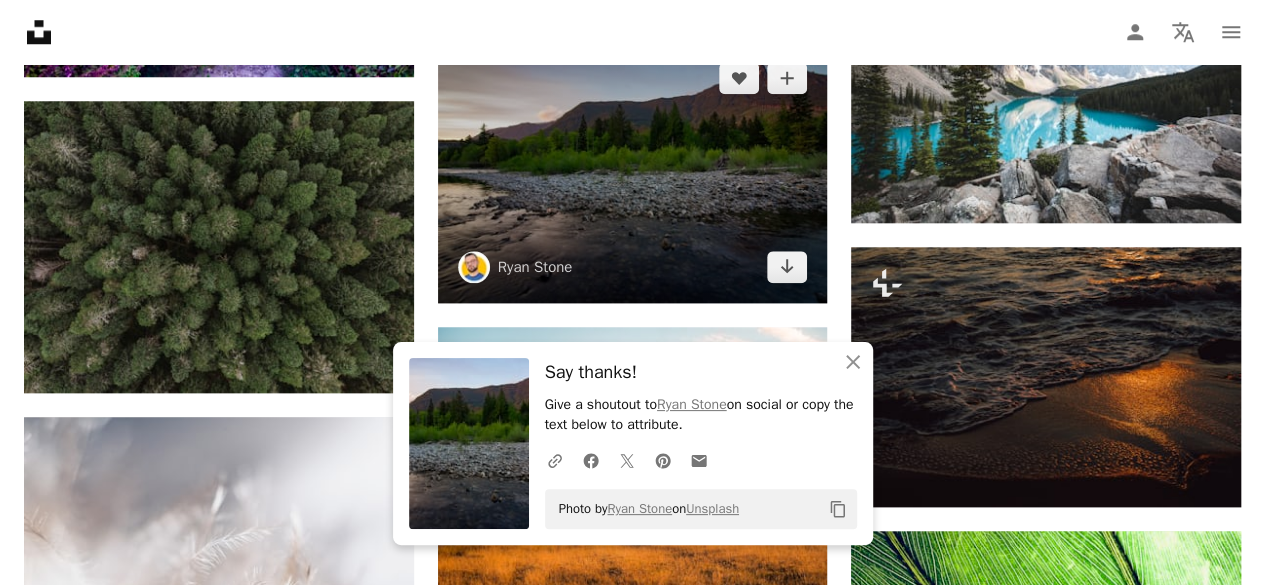 scroll, scrollTop: 19944, scrollLeft: 0, axis: vertical 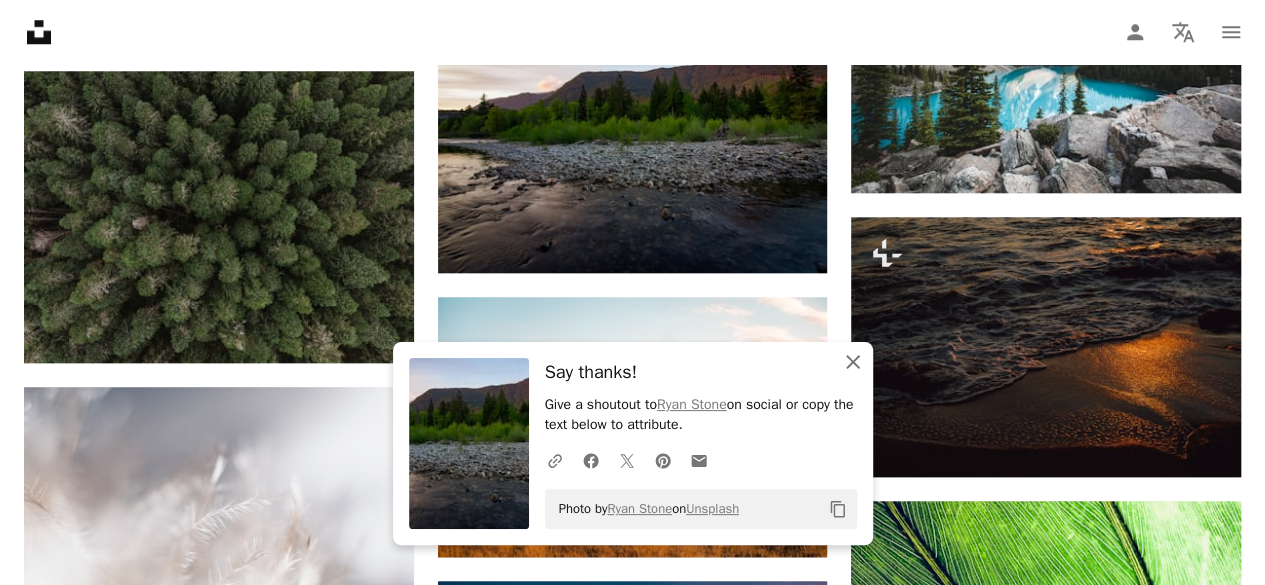 click 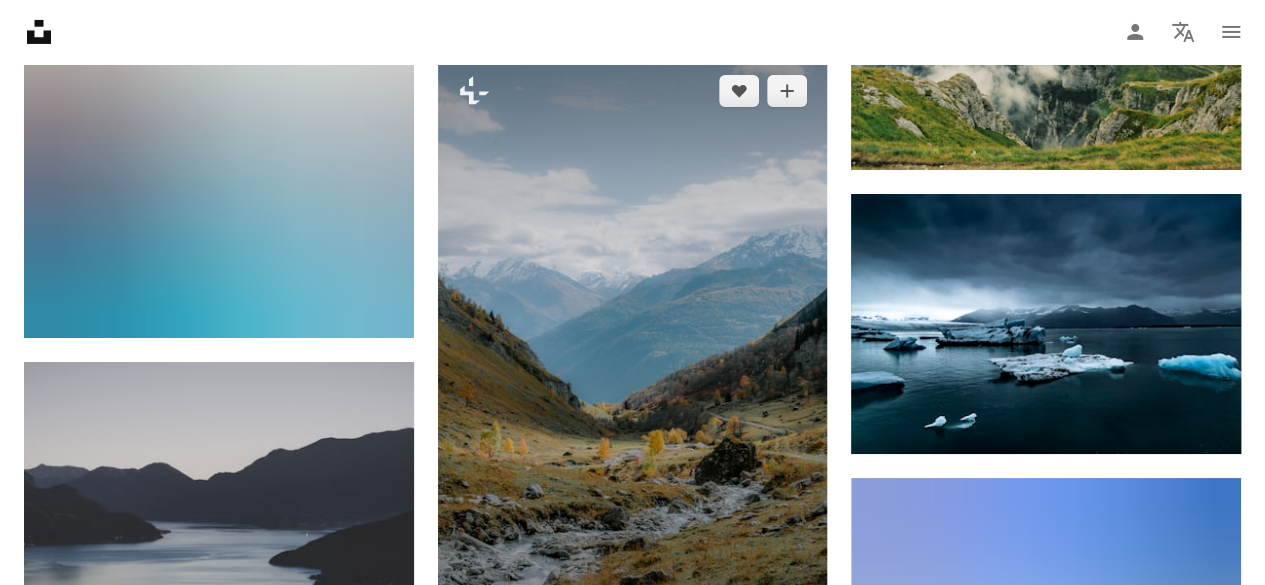 scroll, scrollTop: 22544, scrollLeft: 0, axis: vertical 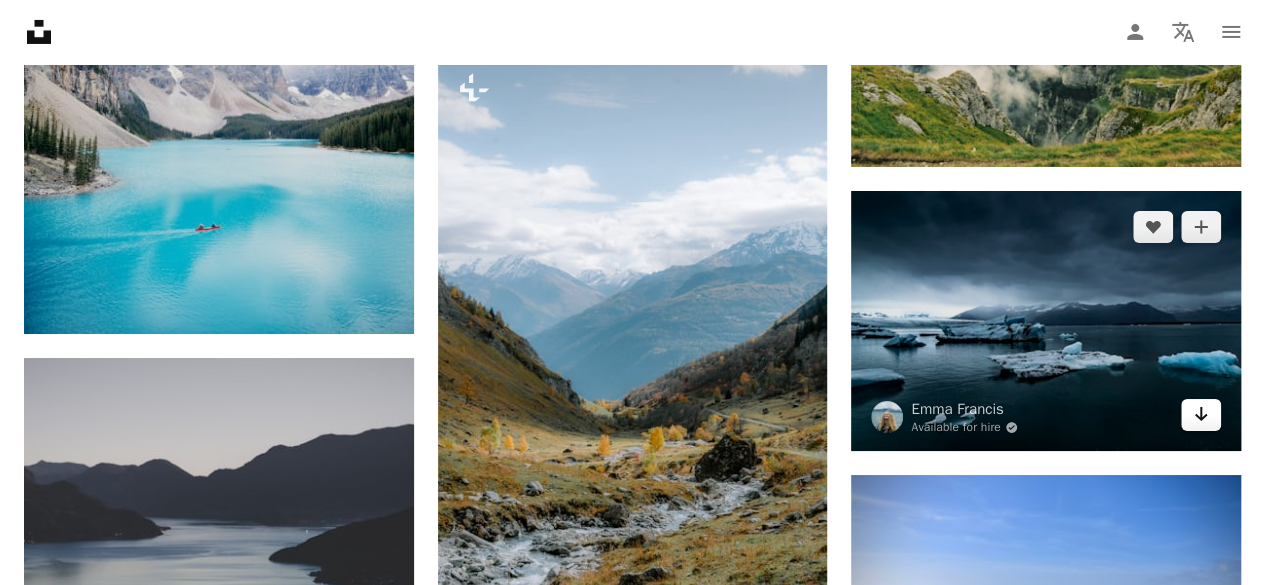 click on "Arrow pointing down" 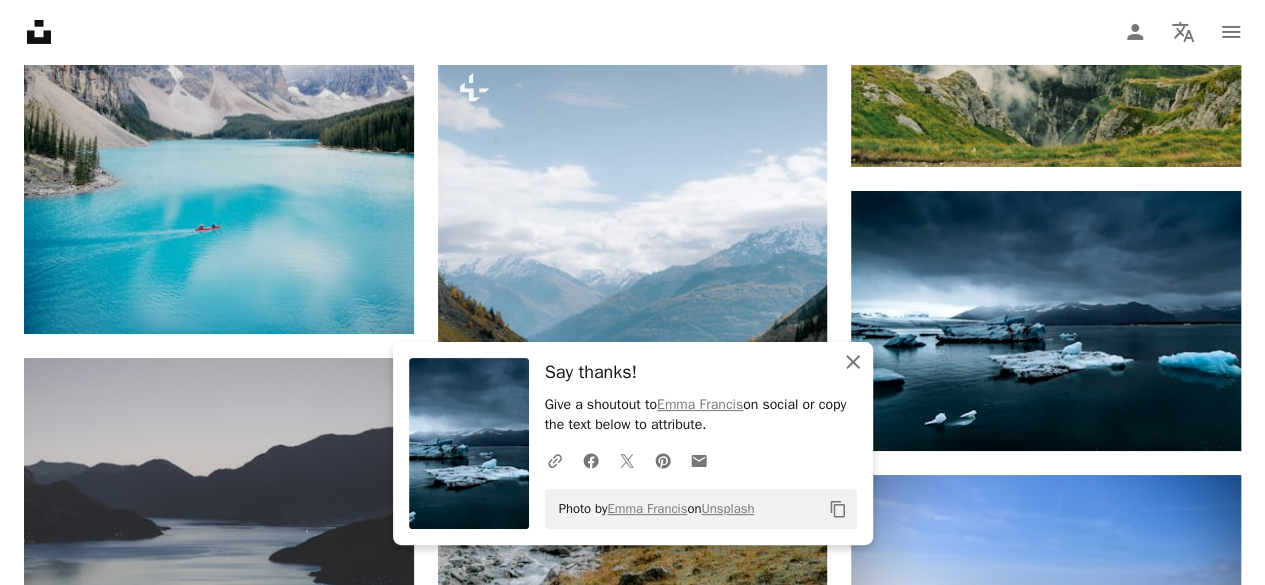 click 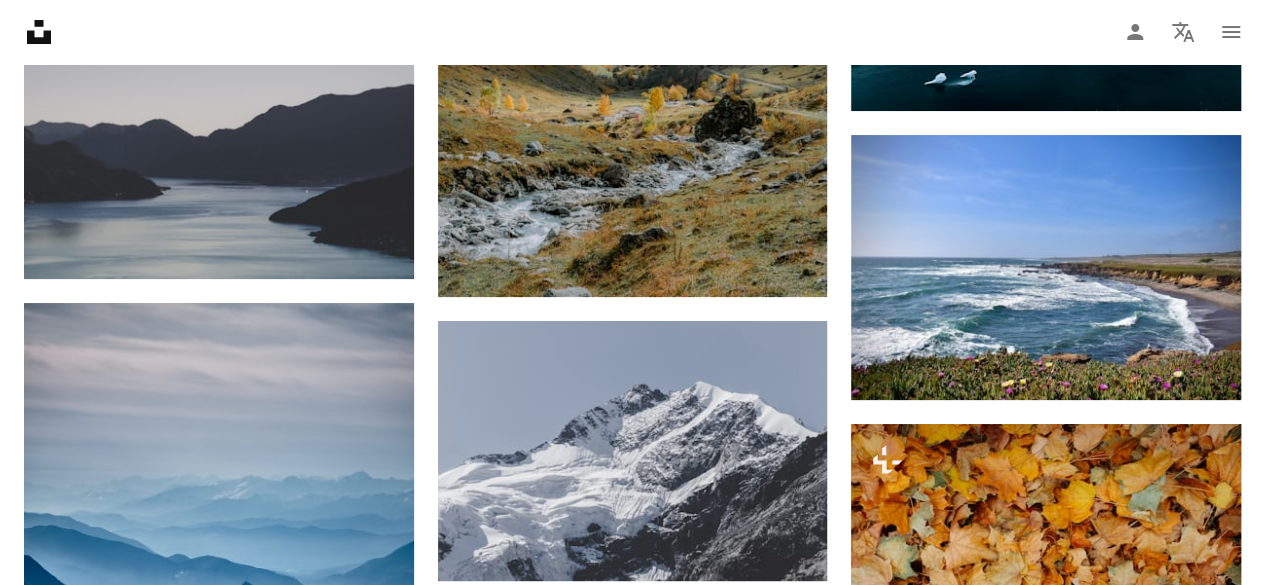 scroll, scrollTop: 22944, scrollLeft: 0, axis: vertical 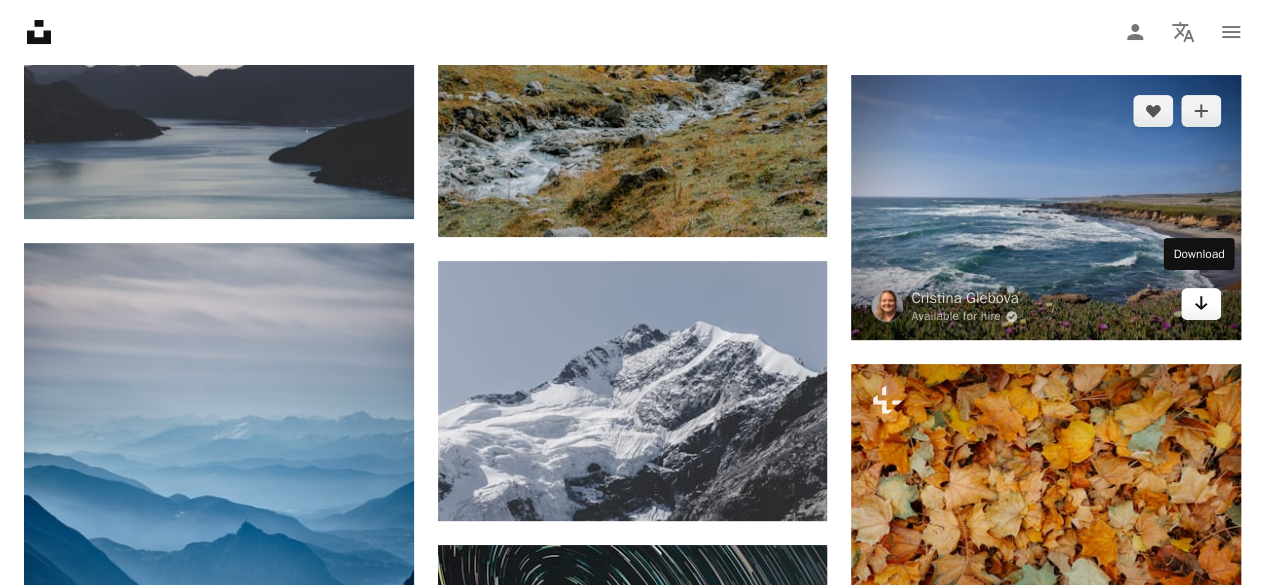 click on "Arrow pointing down" at bounding box center (1201, 304) 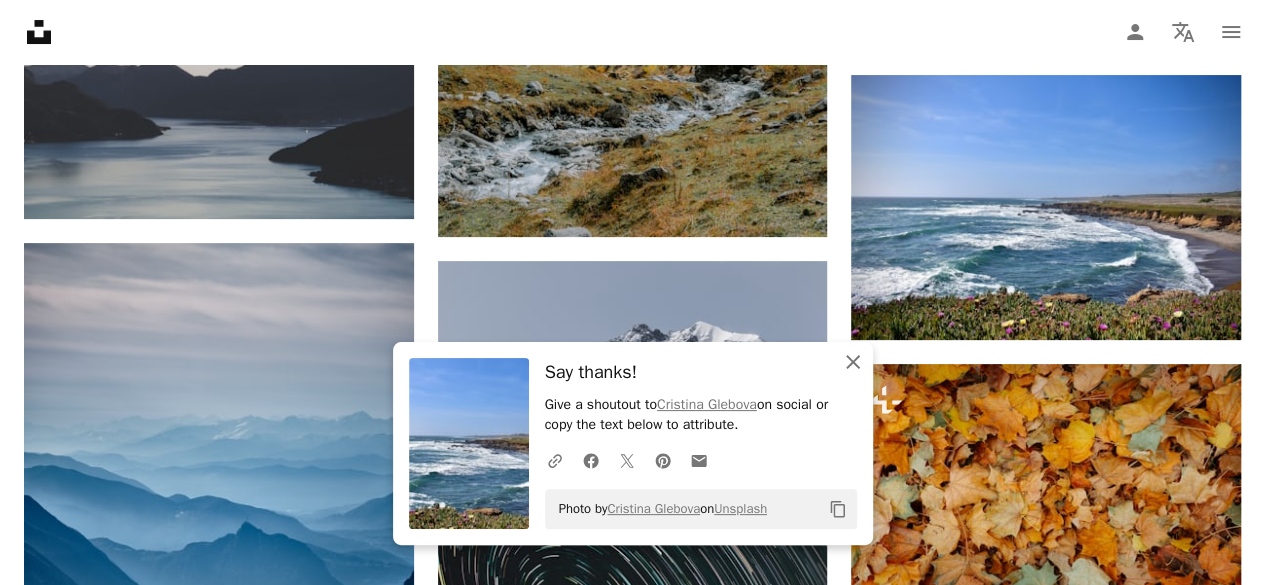 click 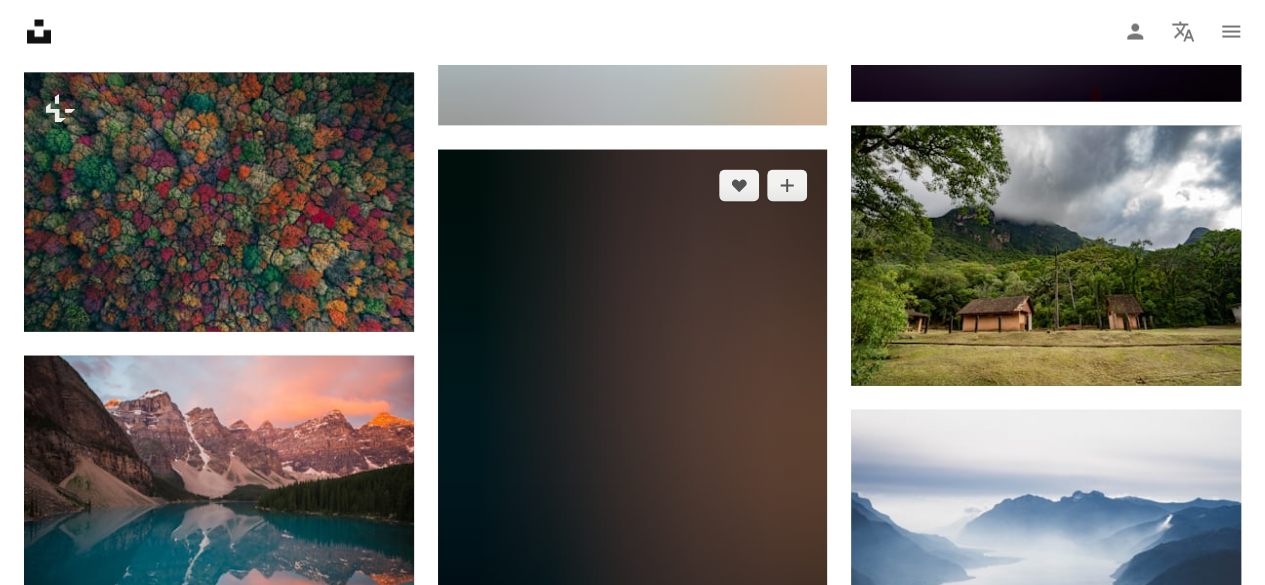 scroll, scrollTop: 28644, scrollLeft: 0, axis: vertical 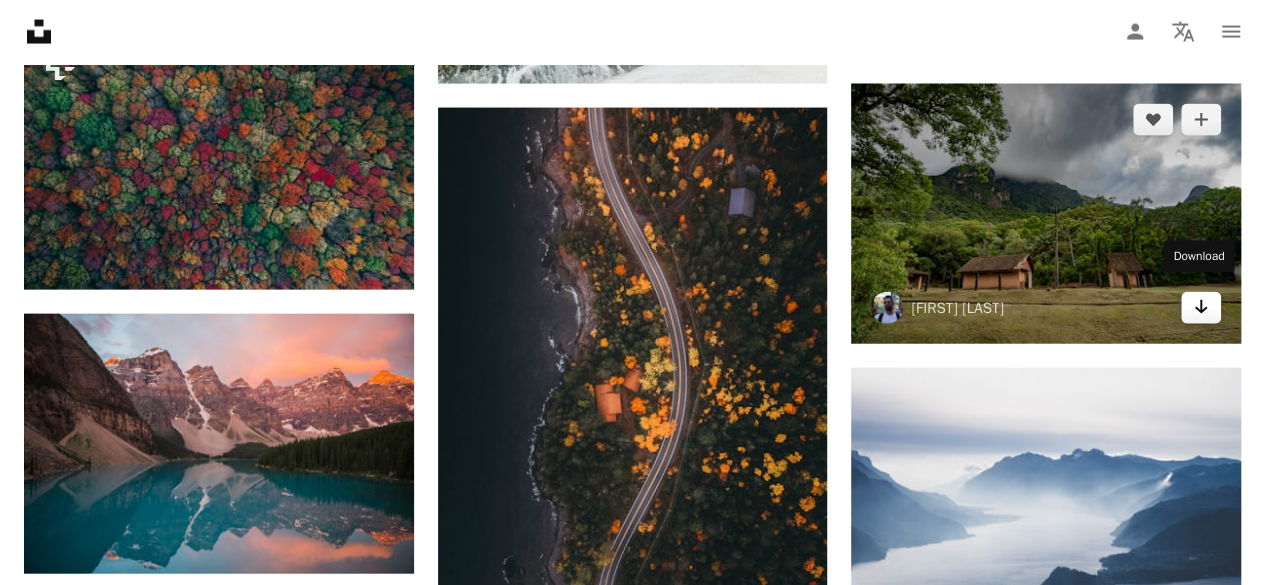 click on "Arrow pointing down" 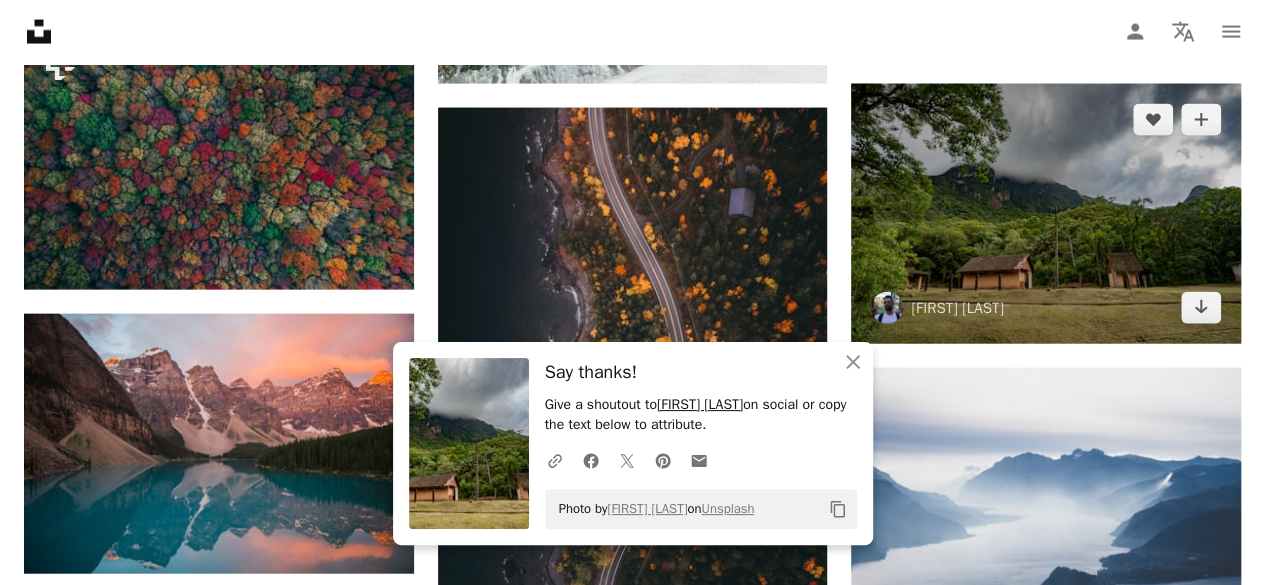 scroll, scrollTop: 28944, scrollLeft: 0, axis: vertical 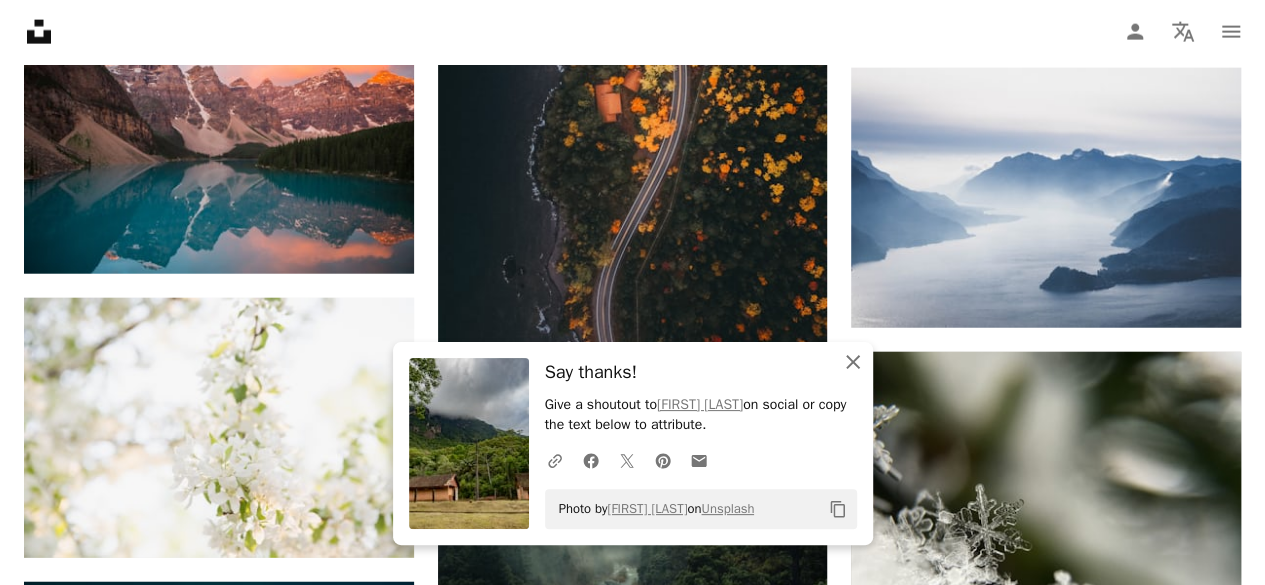 click on "An X shape" 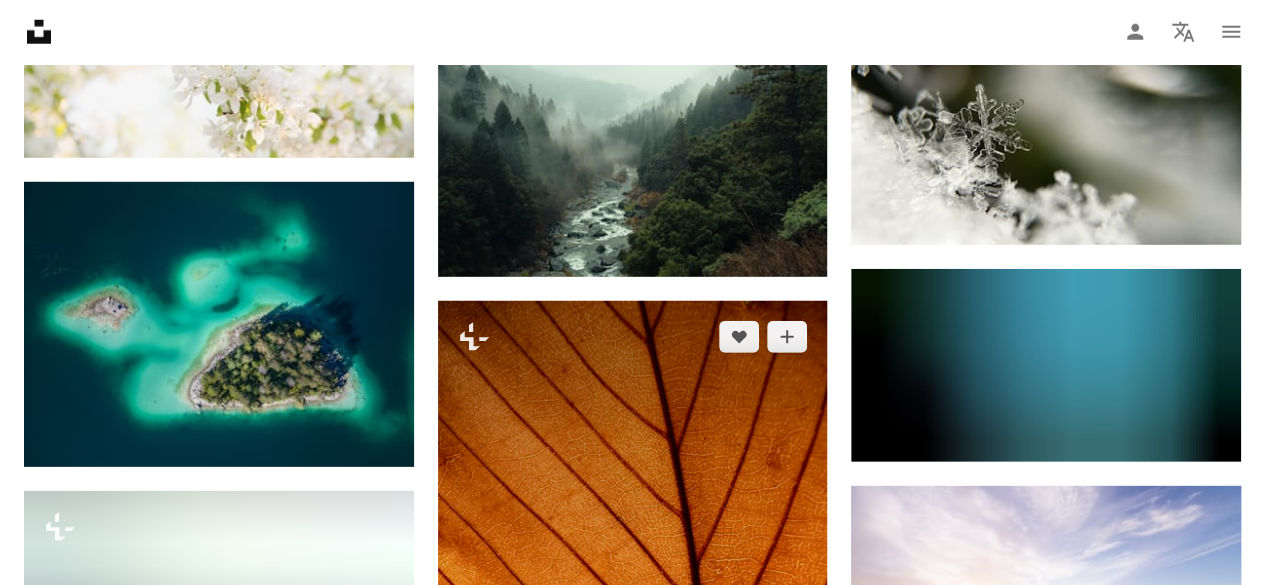 scroll, scrollTop: 29544, scrollLeft: 0, axis: vertical 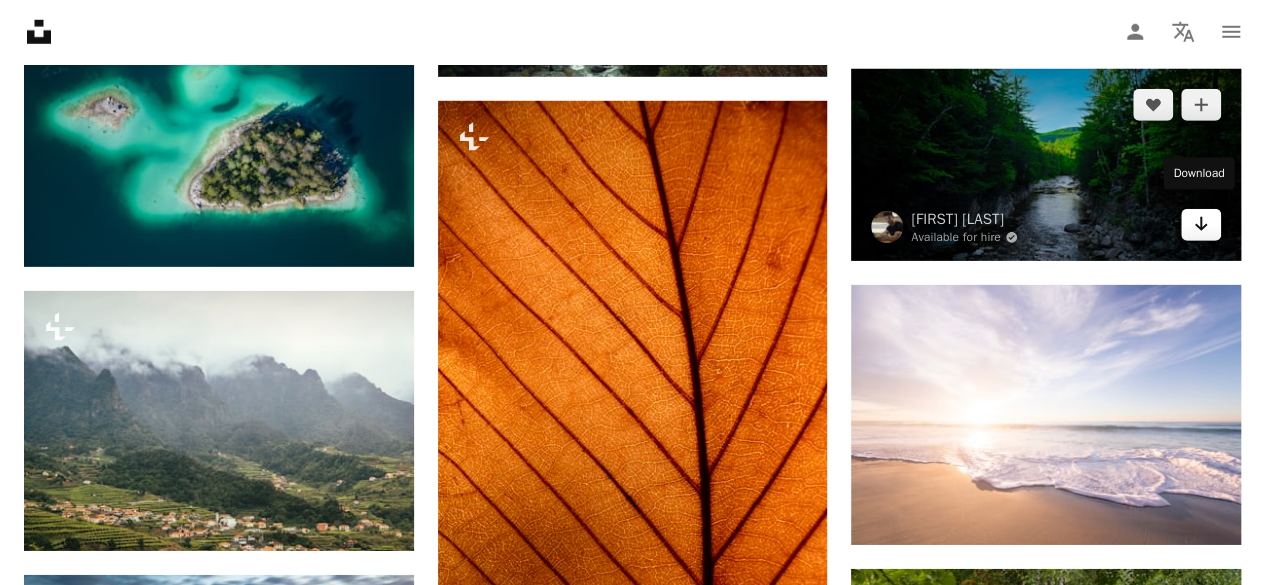 click on "Arrow pointing down" at bounding box center [1201, 225] 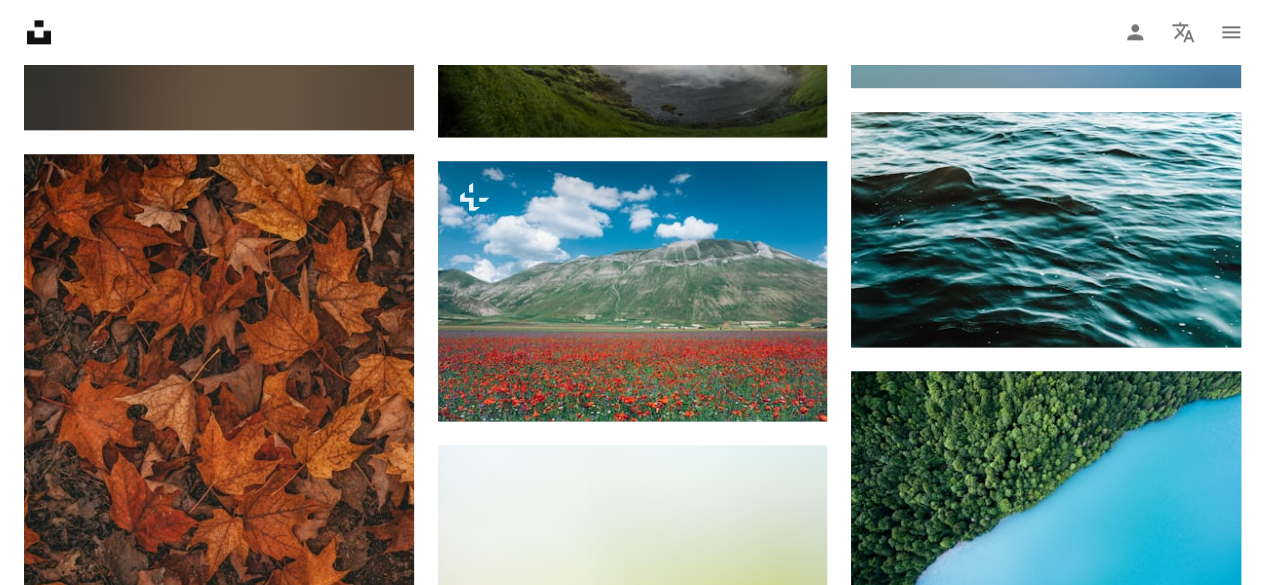 scroll, scrollTop: 31444, scrollLeft: 0, axis: vertical 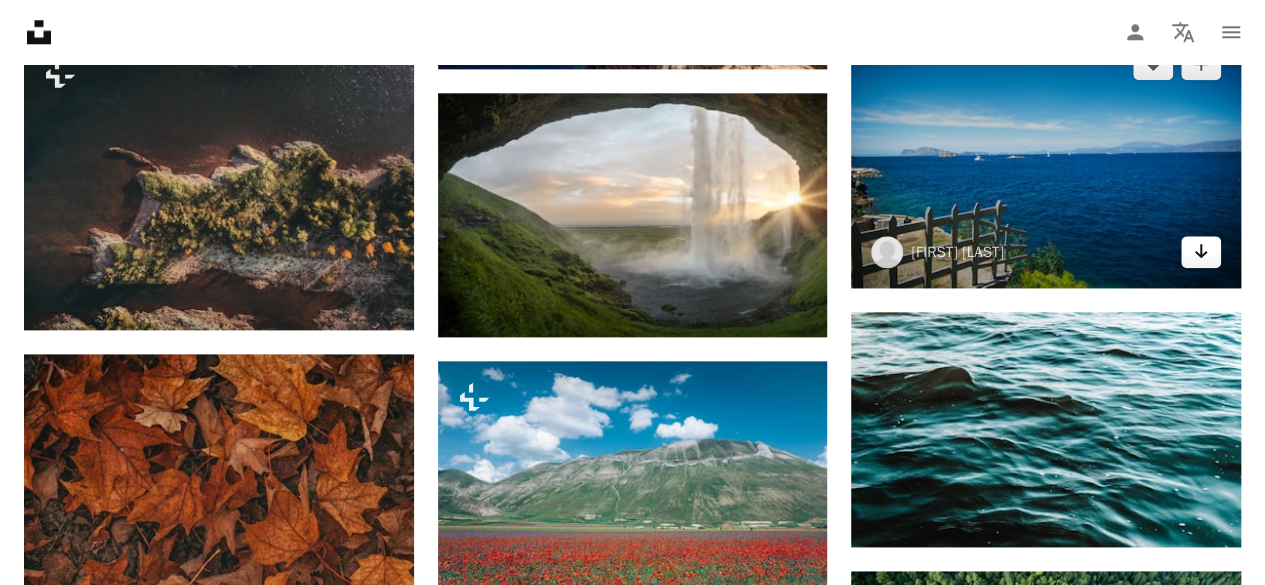click on "Arrow pointing down" at bounding box center [1201, 252] 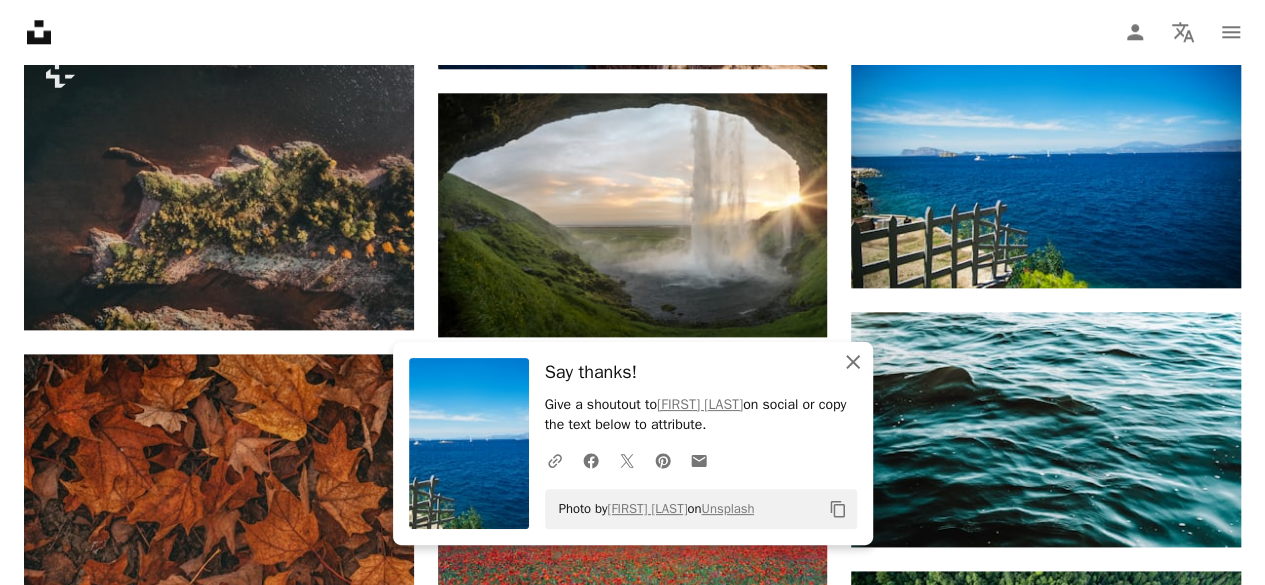 click on "An X shape" 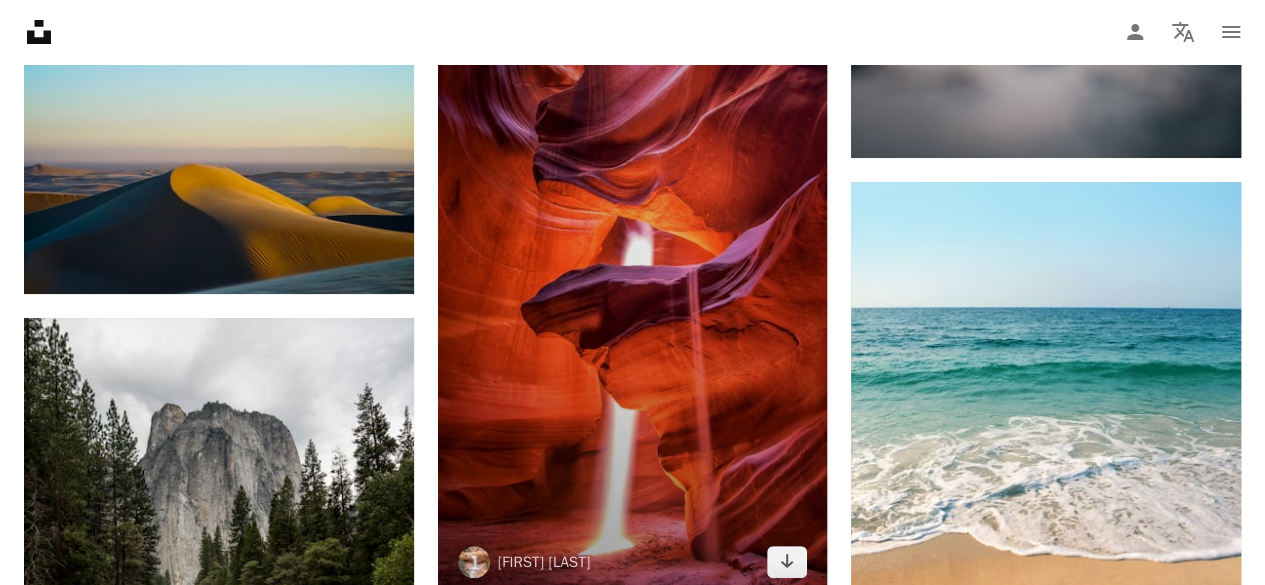 scroll, scrollTop: 37844, scrollLeft: 0, axis: vertical 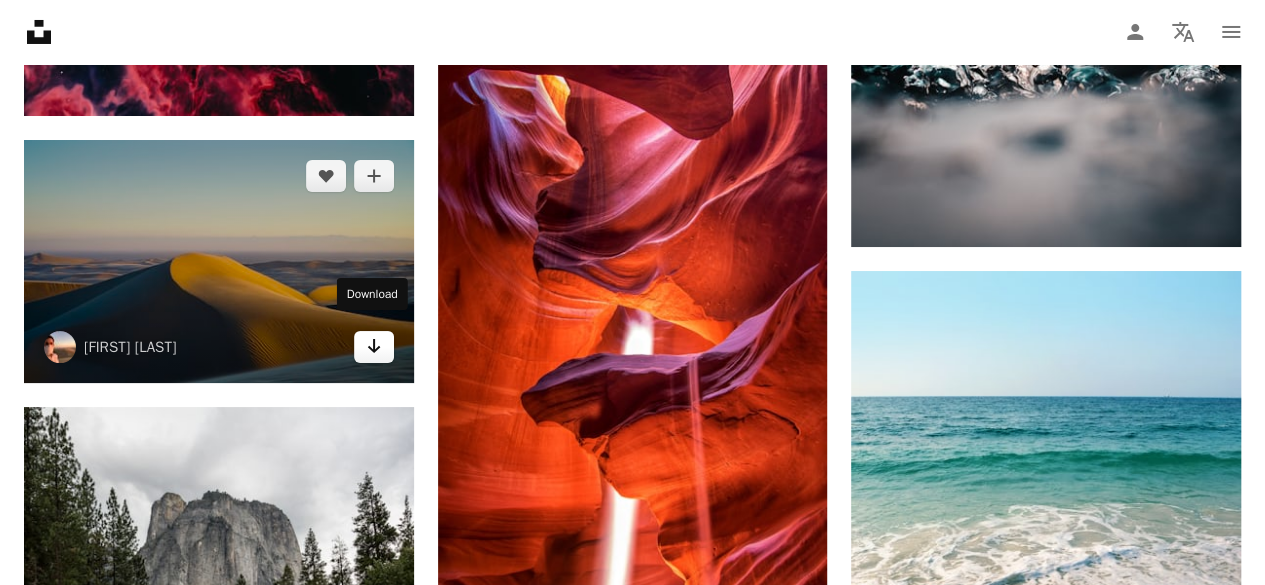 click on "Arrow pointing down" 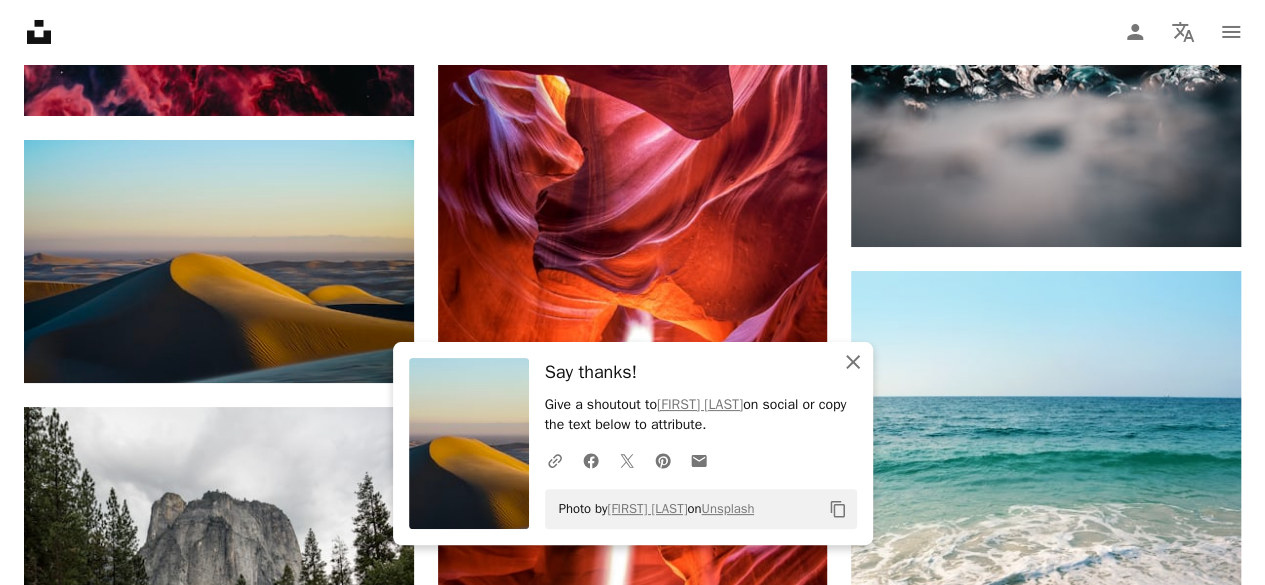 click on "An X shape" 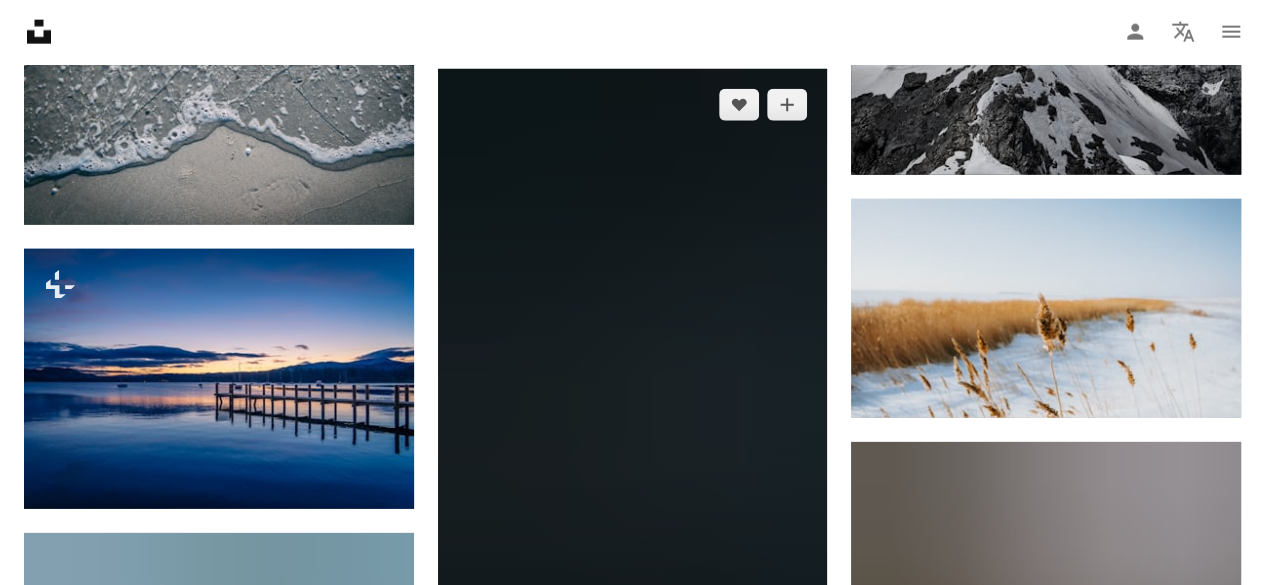 scroll, scrollTop: 44244, scrollLeft: 0, axis: vertical 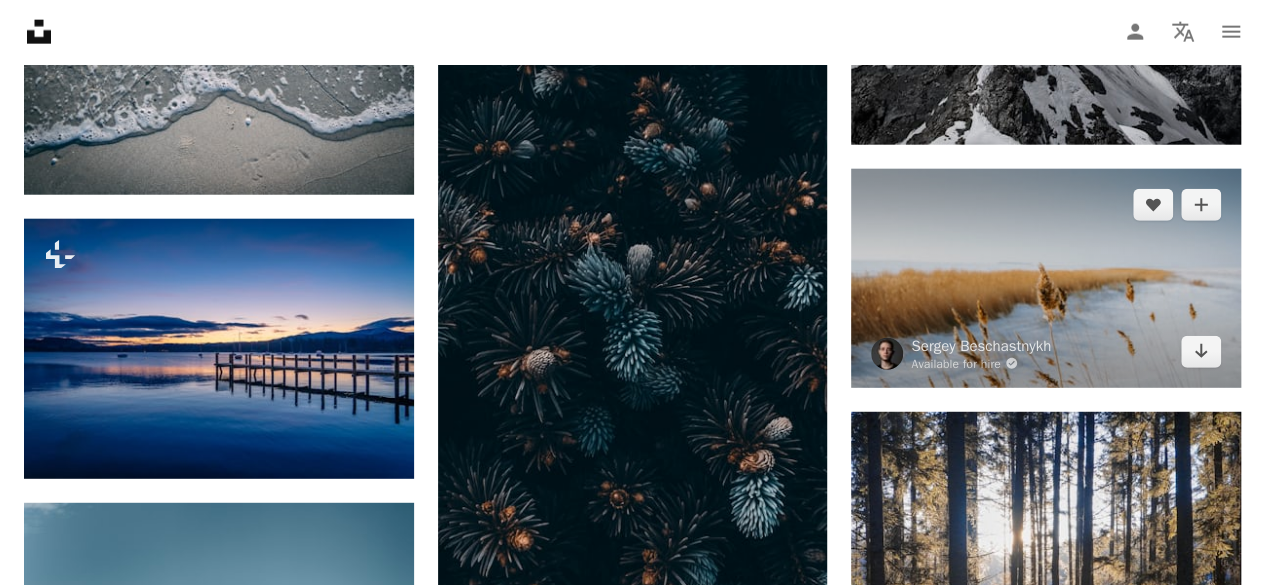 drag, startPoint x: 1208, startPoint y: 343, endPoint x: 1180, endPoint y: 349, distance: 28.635643 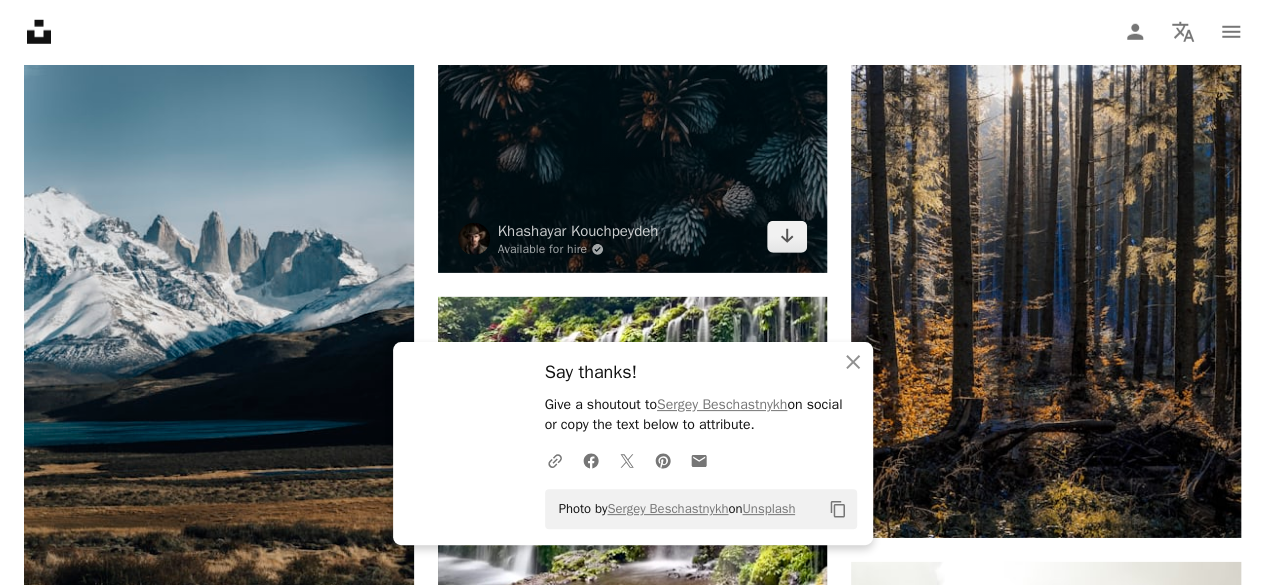 scroll, scrollTop: 44844, scrollLeft: 0, axis: vertical 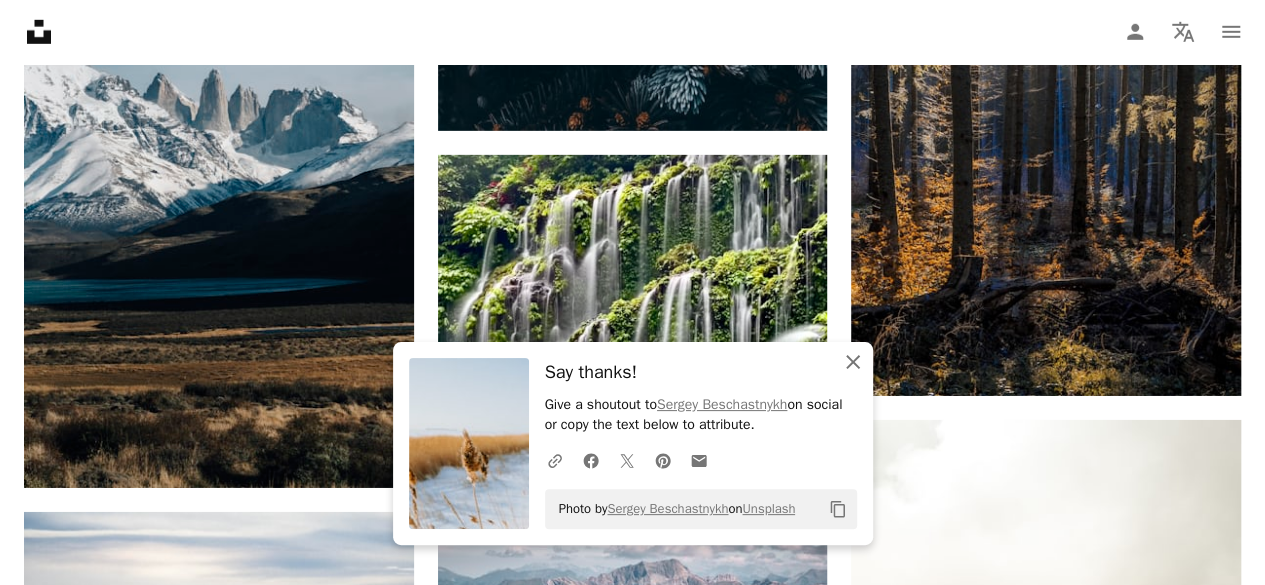 click on "An X shape" 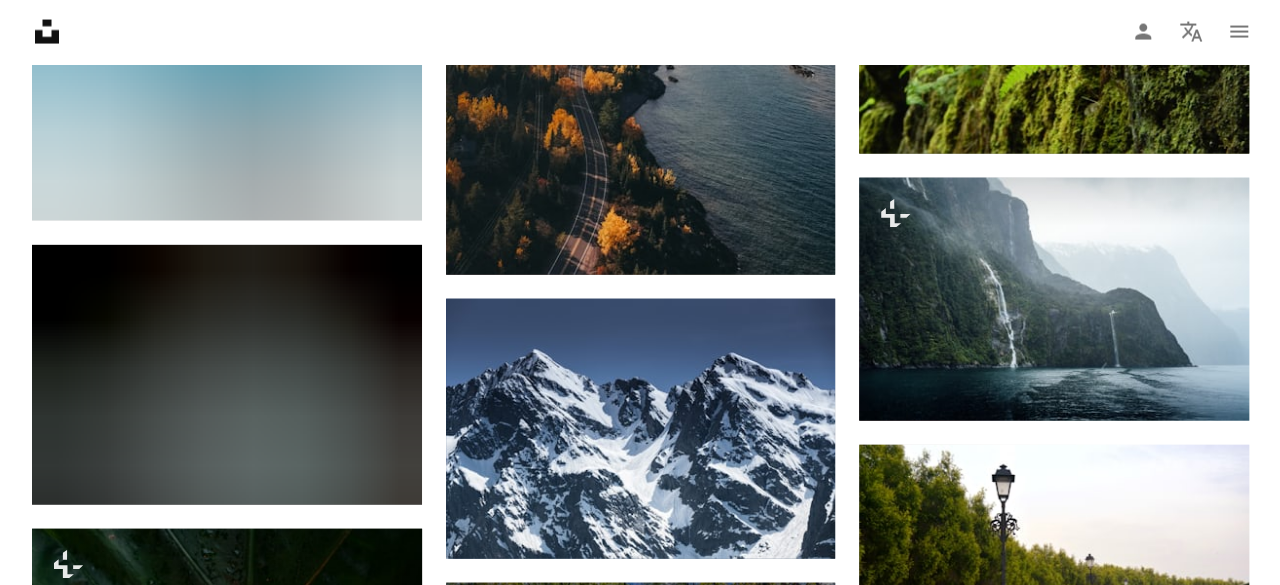 scroll, scrollTop: 51944, scrollLeft: 0, axis: vertical 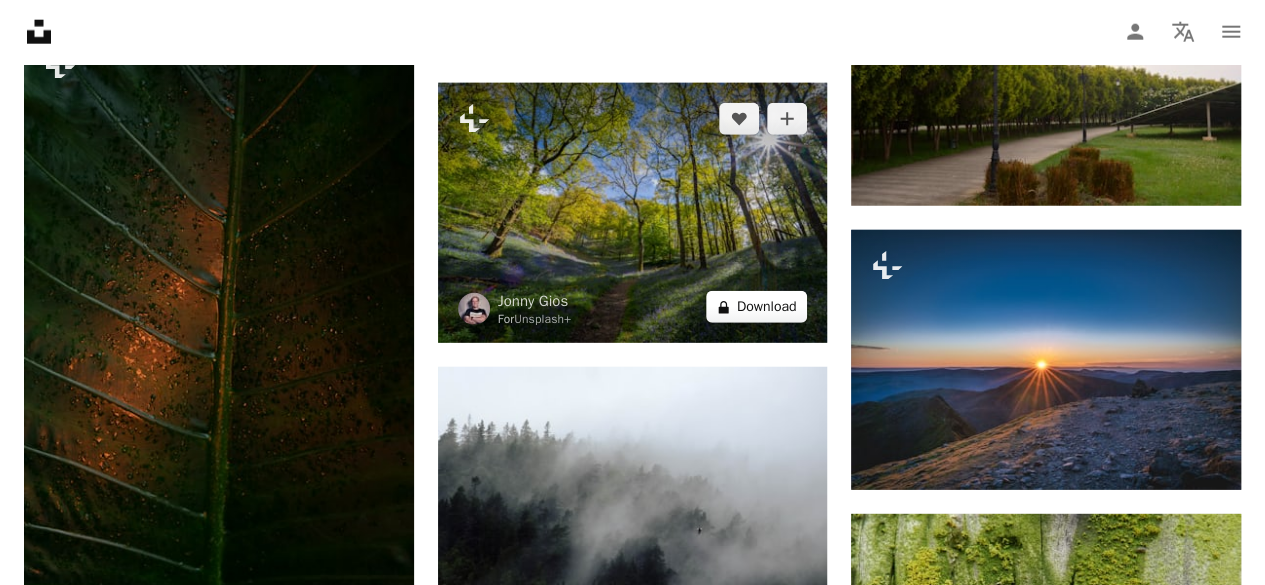 click on "A lock   Download" at bounding box center (757, 307) 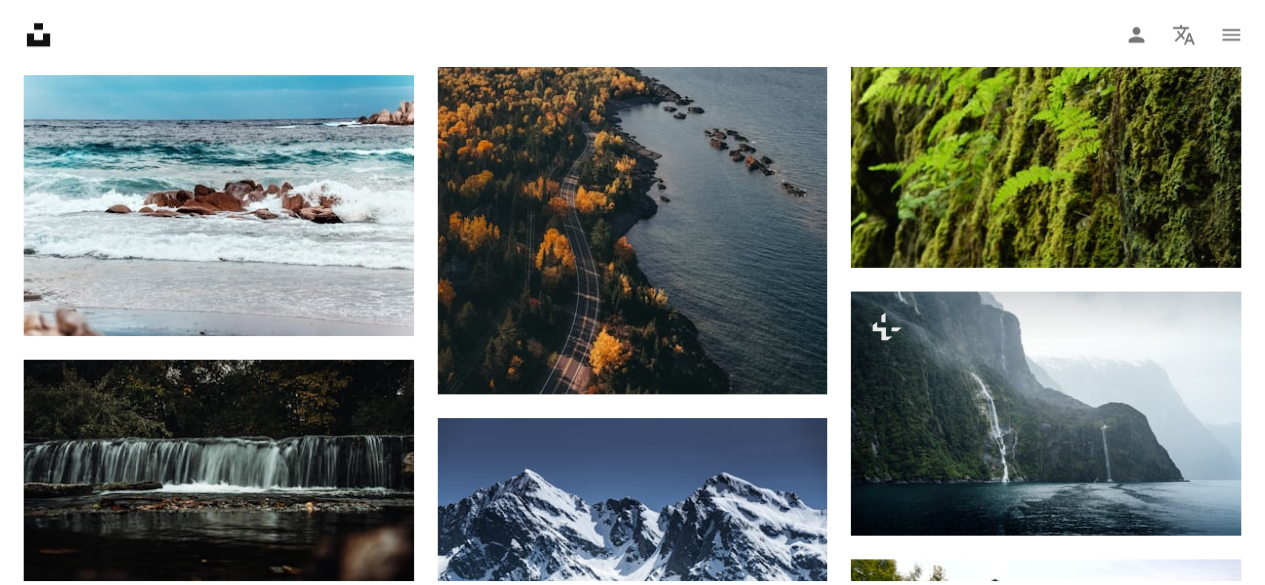 scroll, scrollTop: 228, scrollLeft: 0, axis: vertical 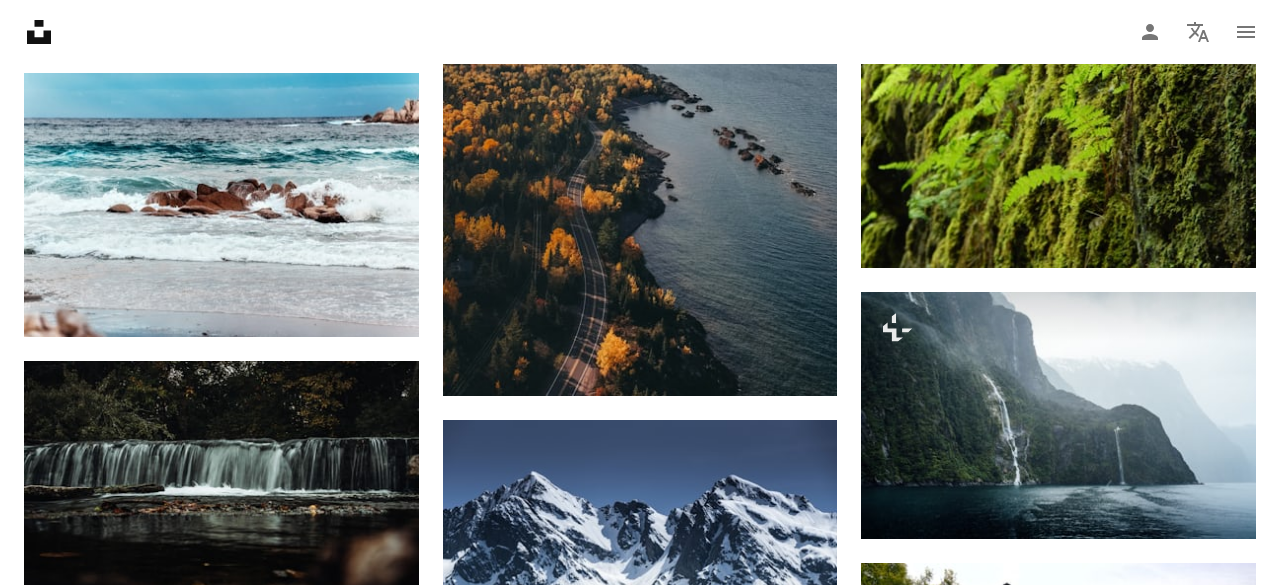 click at bounding box center [382, 5901] 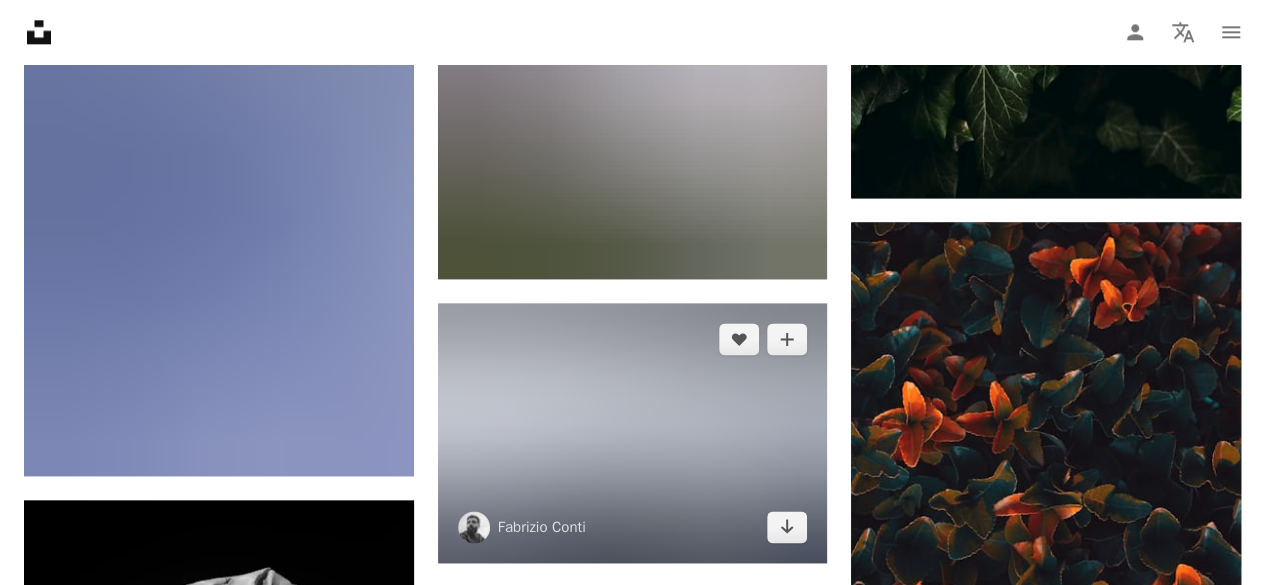 scroll, scrollTop: 58344, scrollLeft: 0, axis: vertical 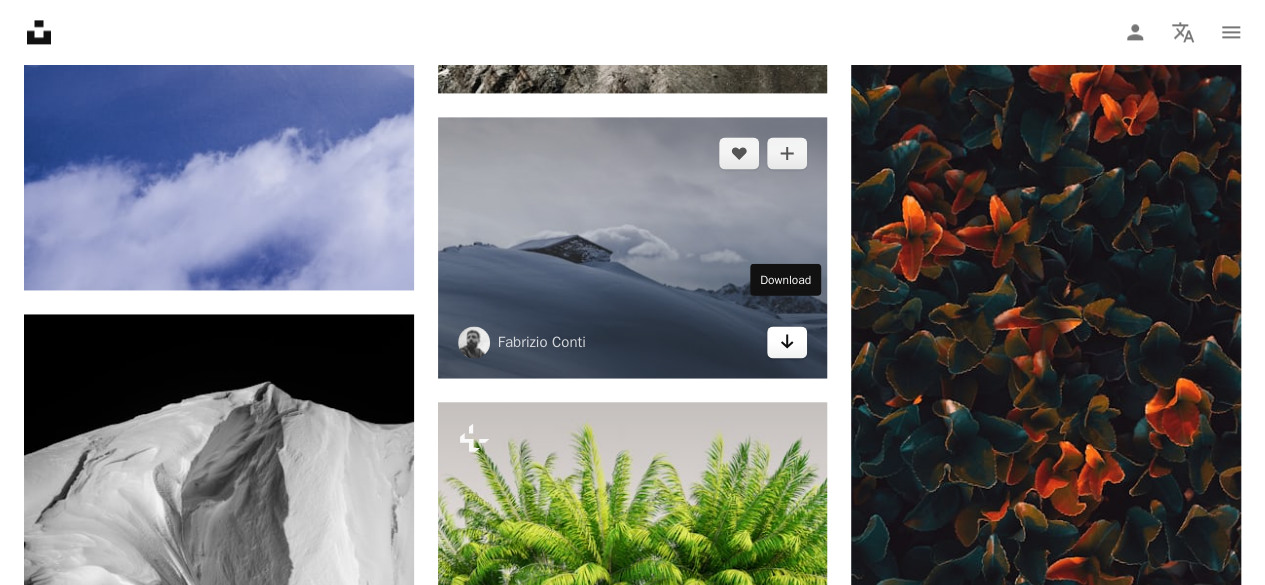 click on "Arrow pointing down" 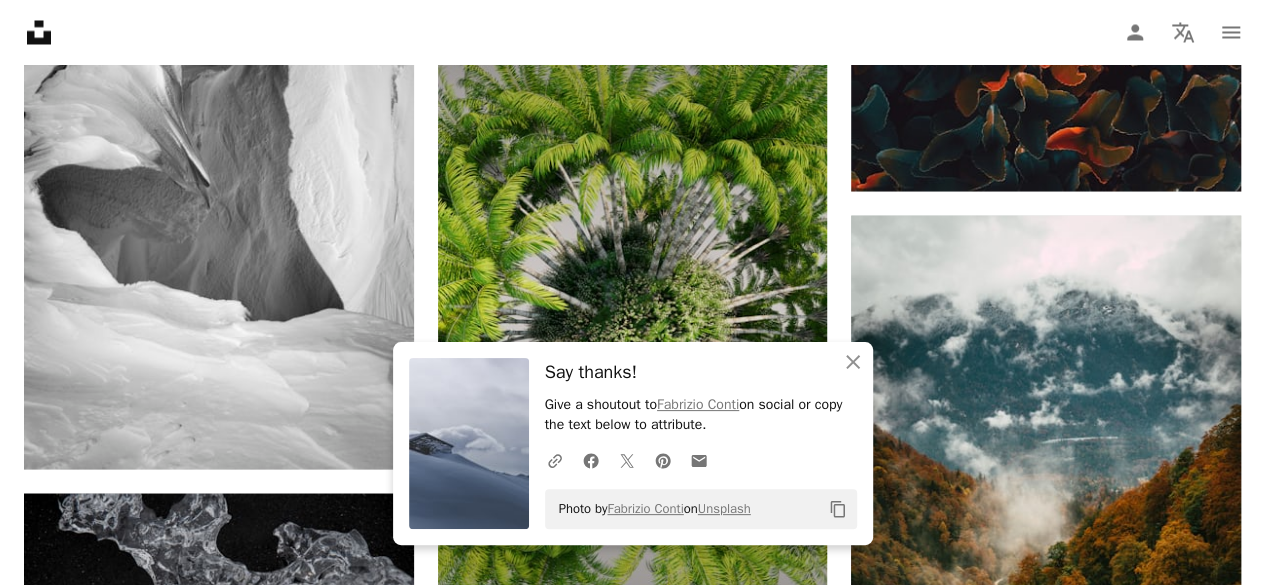 scroll, scrollTop: 58944, scrollLeft: 0, axis: vertical 